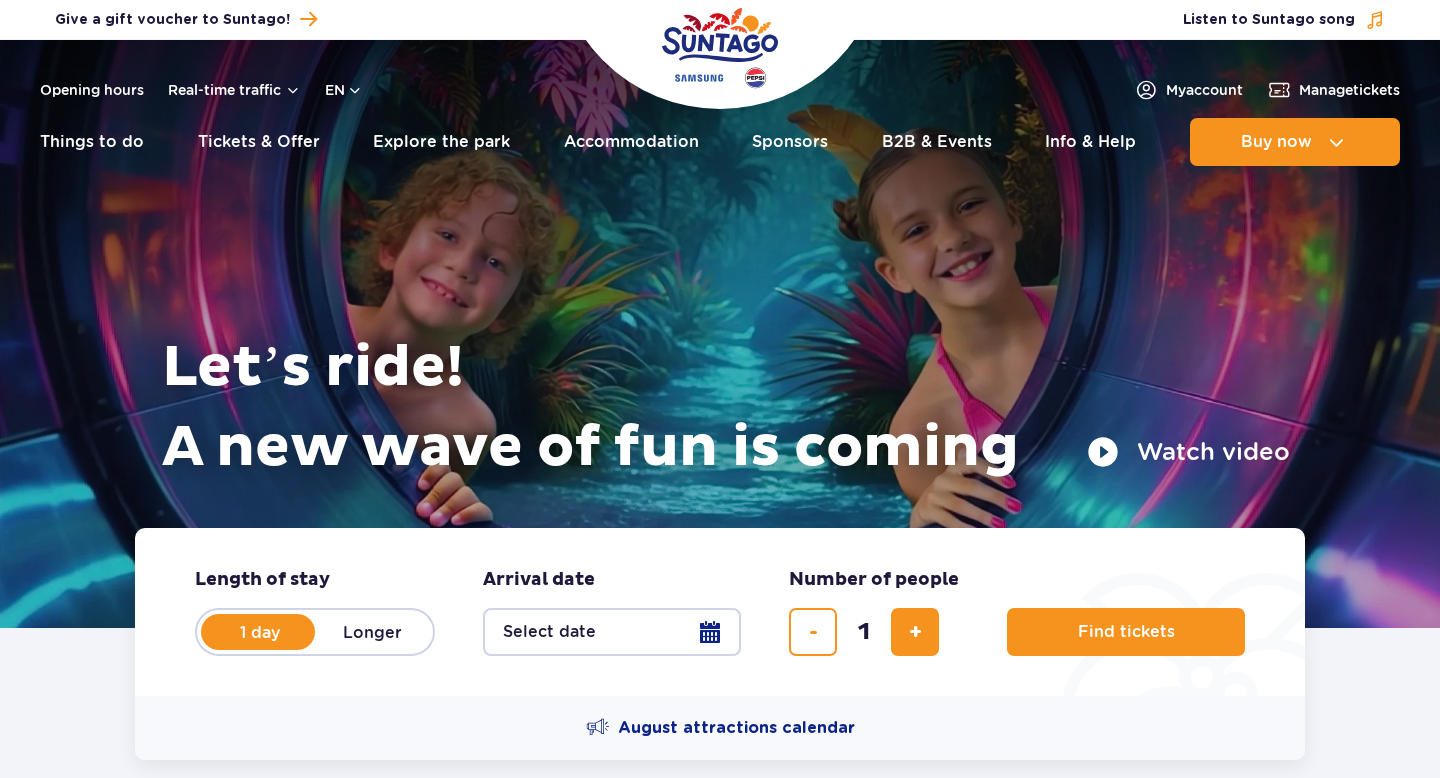 scroll, scrollTop: 0, scrollLeft: 0, axis: both 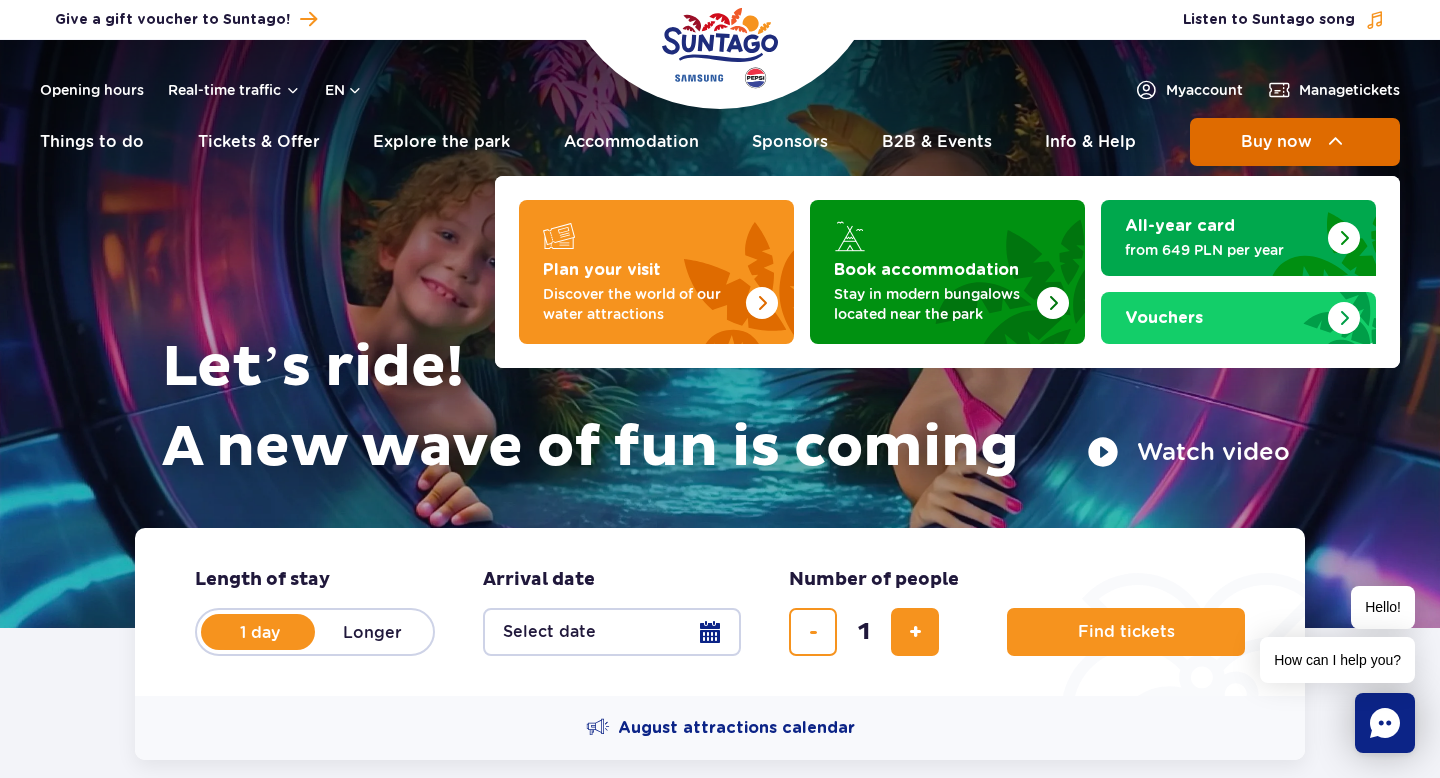 click on "Buy now" at bounding box center (1276, 142) 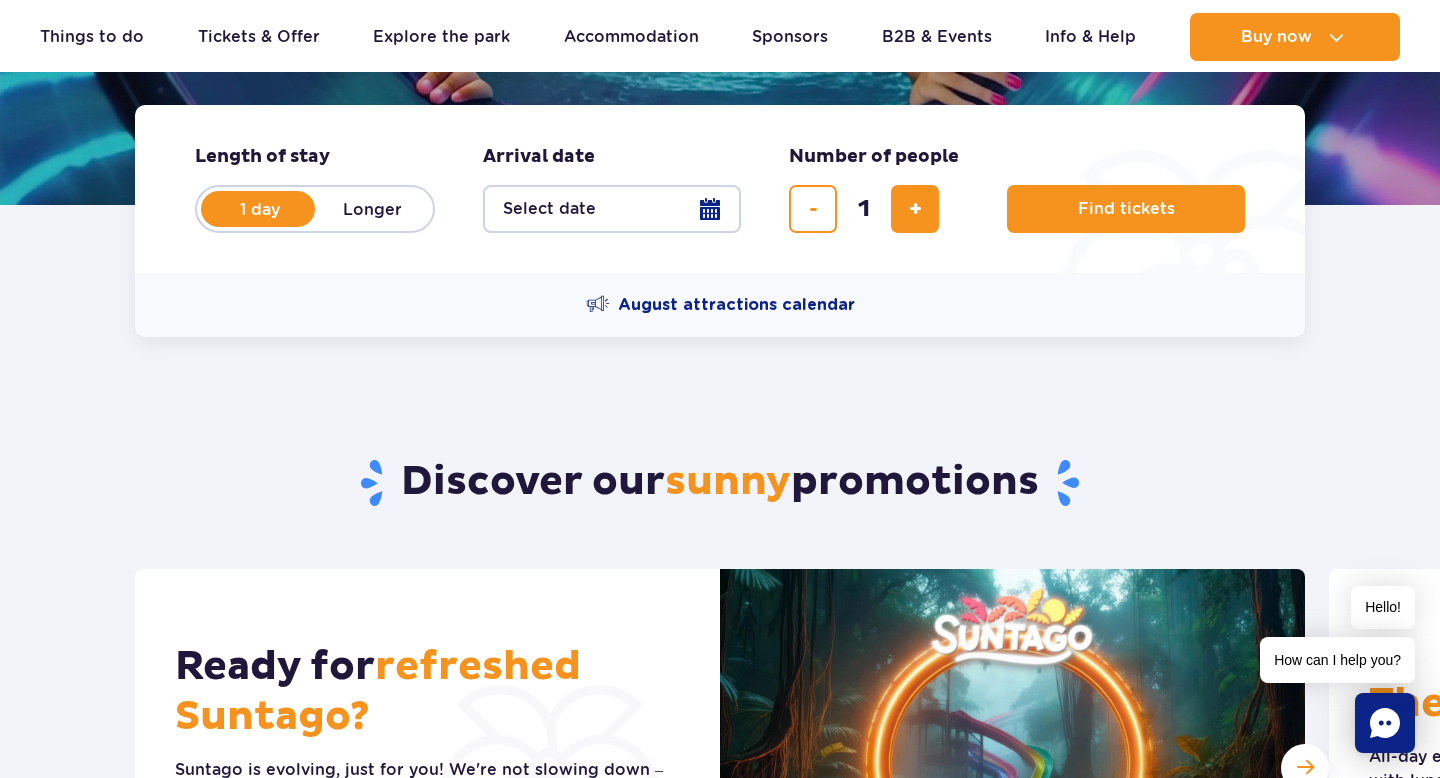 scroll, scrollTop: 444, scrollLeft: 0, axis: vertical 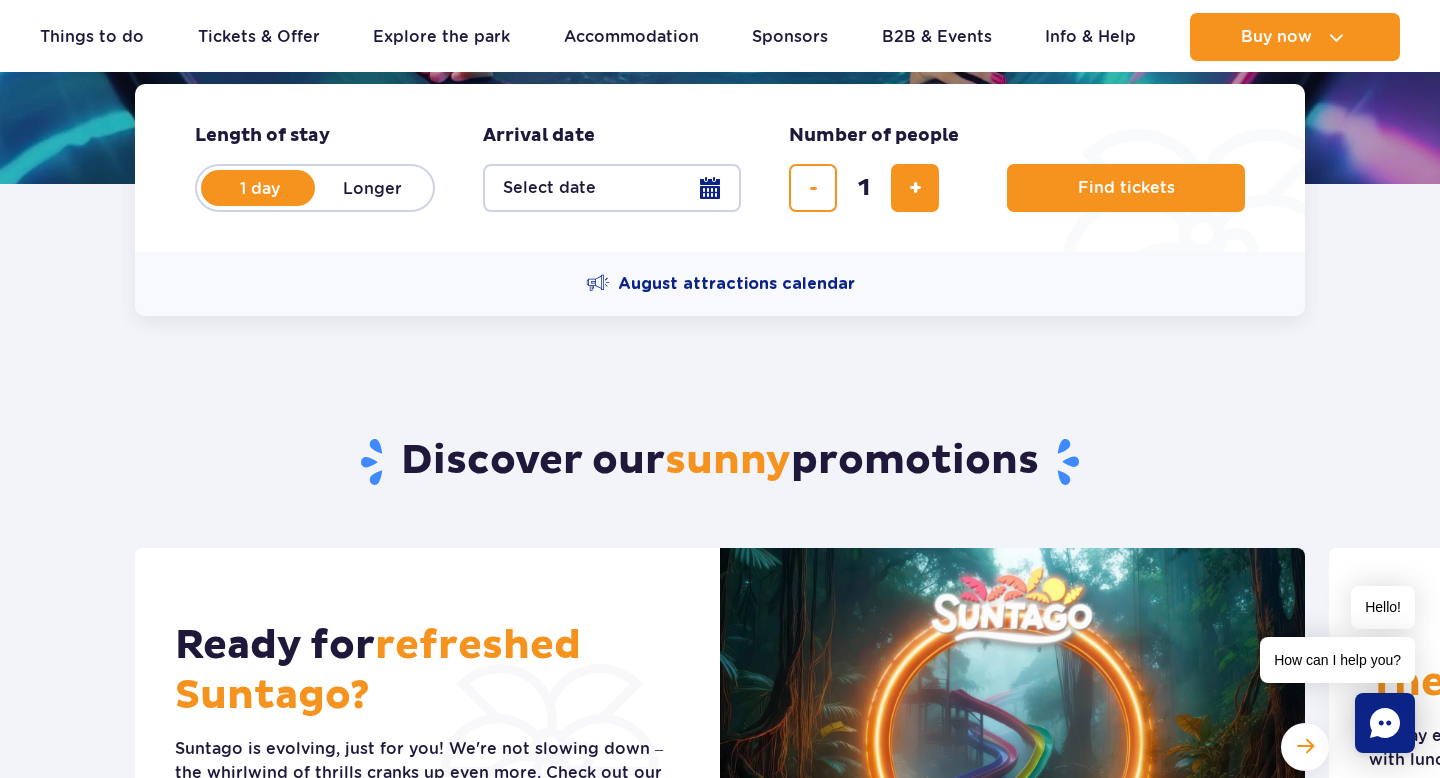 click on "Select date" at bounding box center (612, 188) 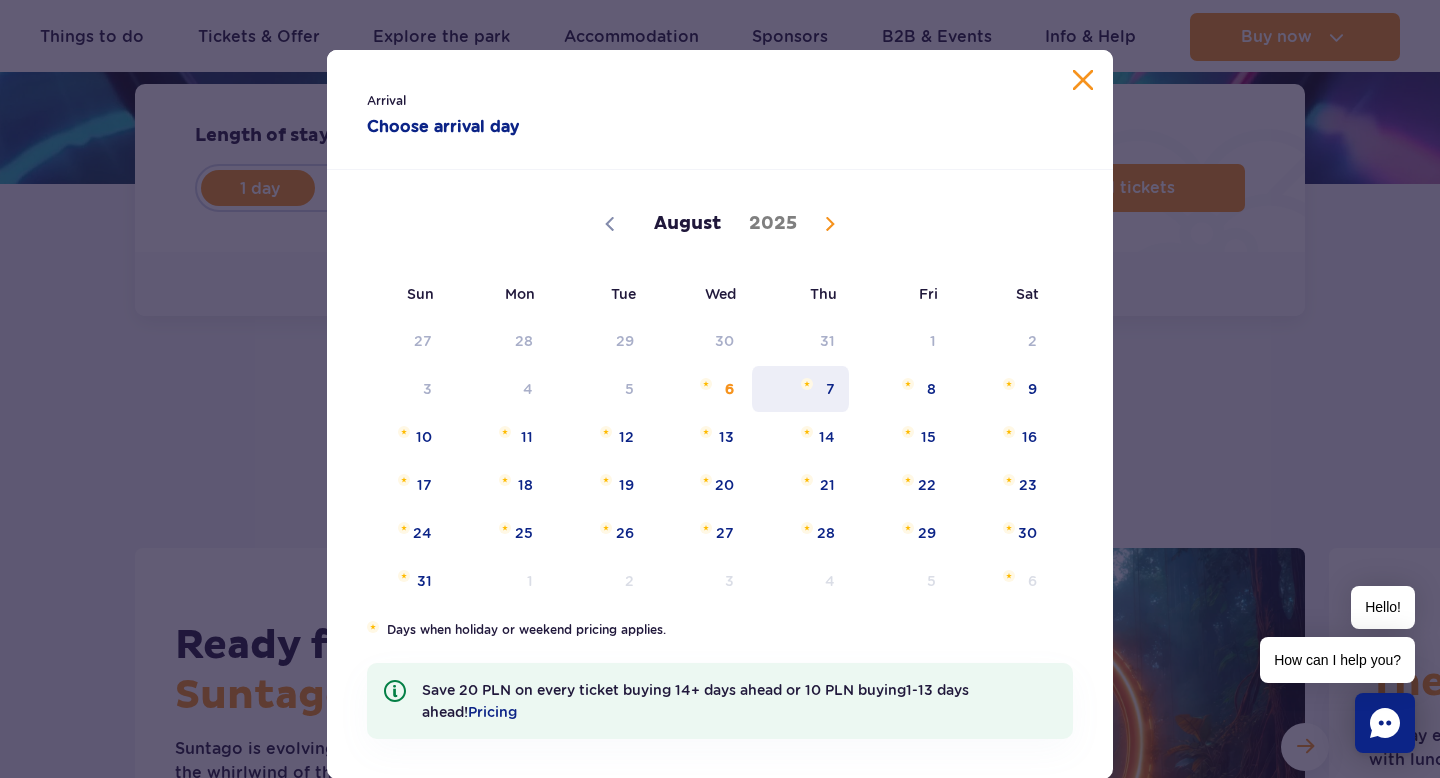 click on "7" at bounding box center (800, 389) 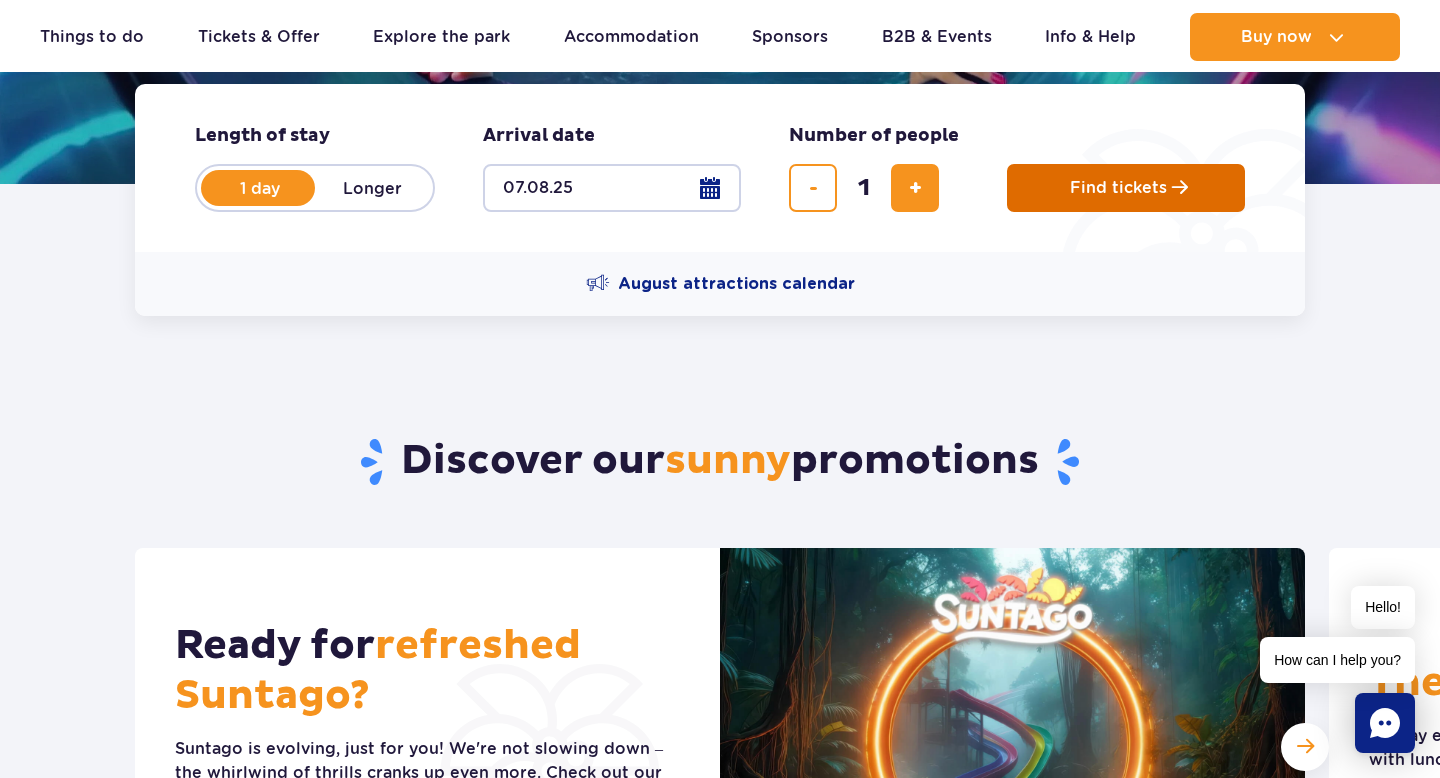 click on "Find tickets" at bounding box center (1118, 188) 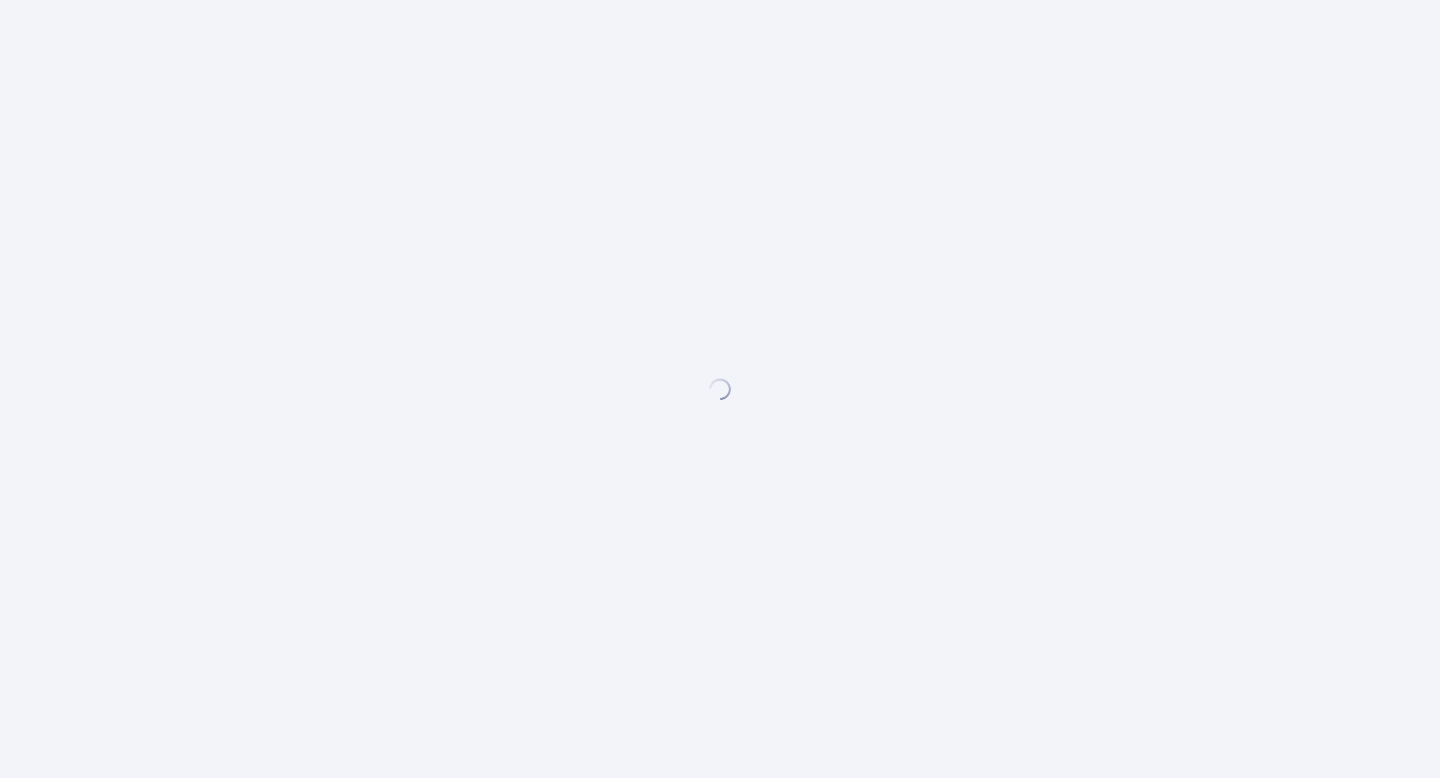scroll, scrollTop: 0, scrollLeft: 0, axis: both 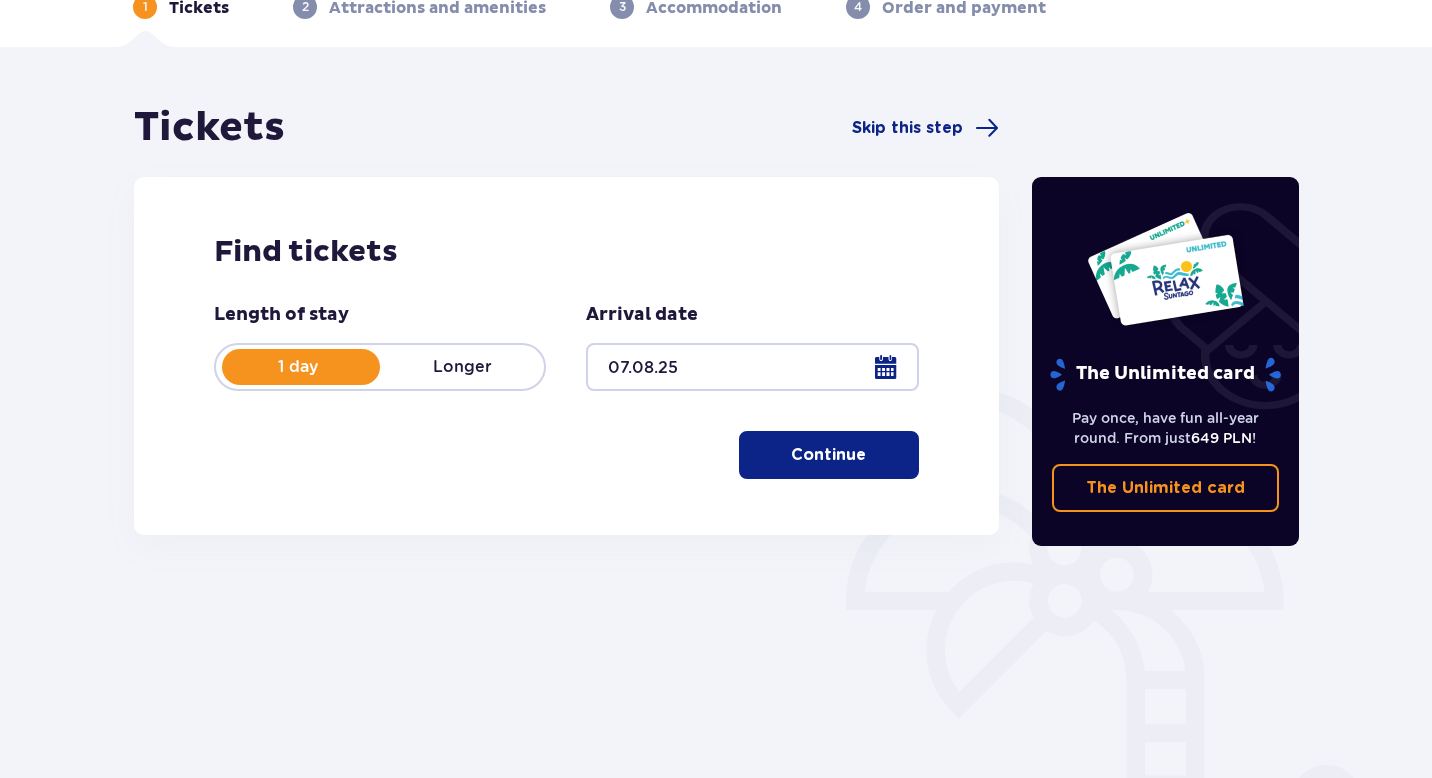 click on "Continue" at bounding box center [828, 455] 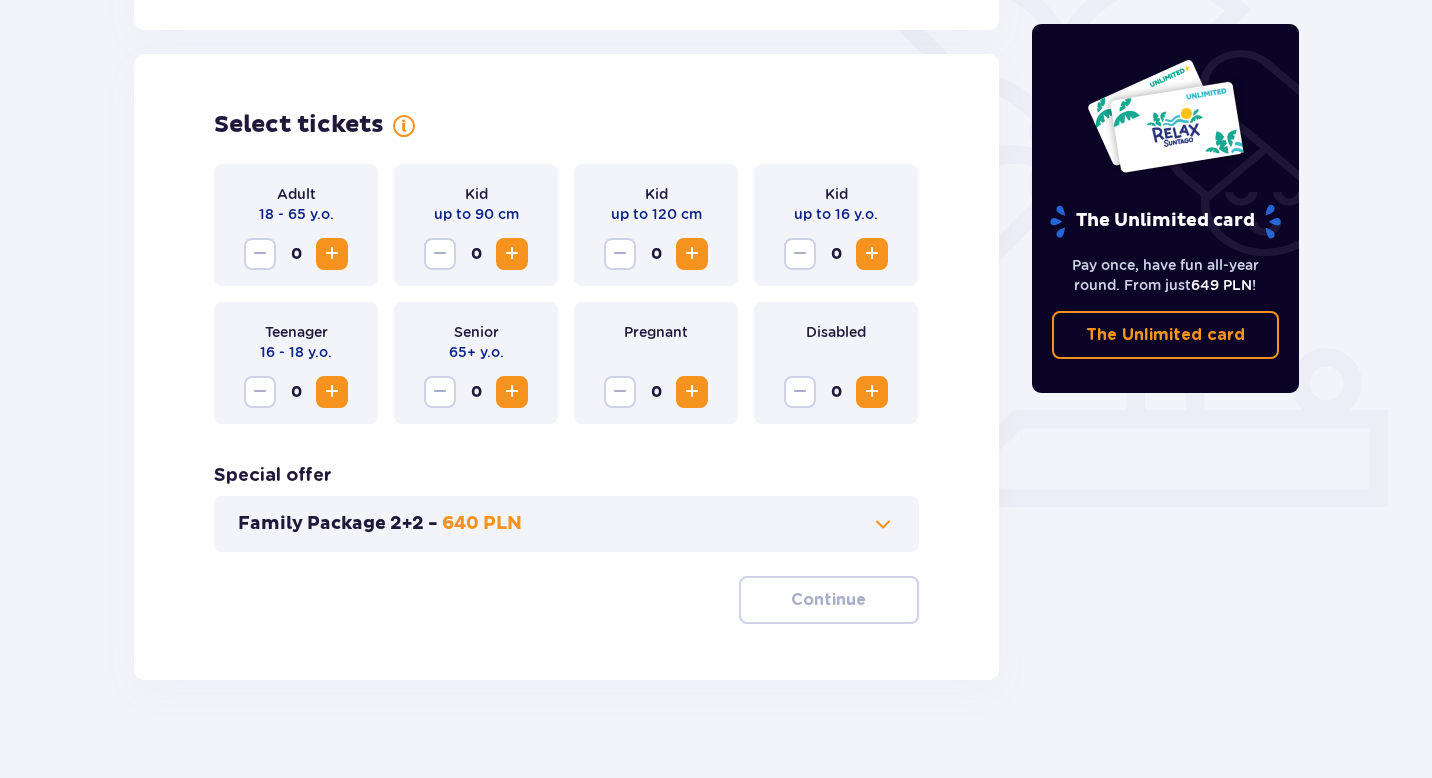 scroll, scrollTop: 548, scrollLeft: 0, axis: vertical 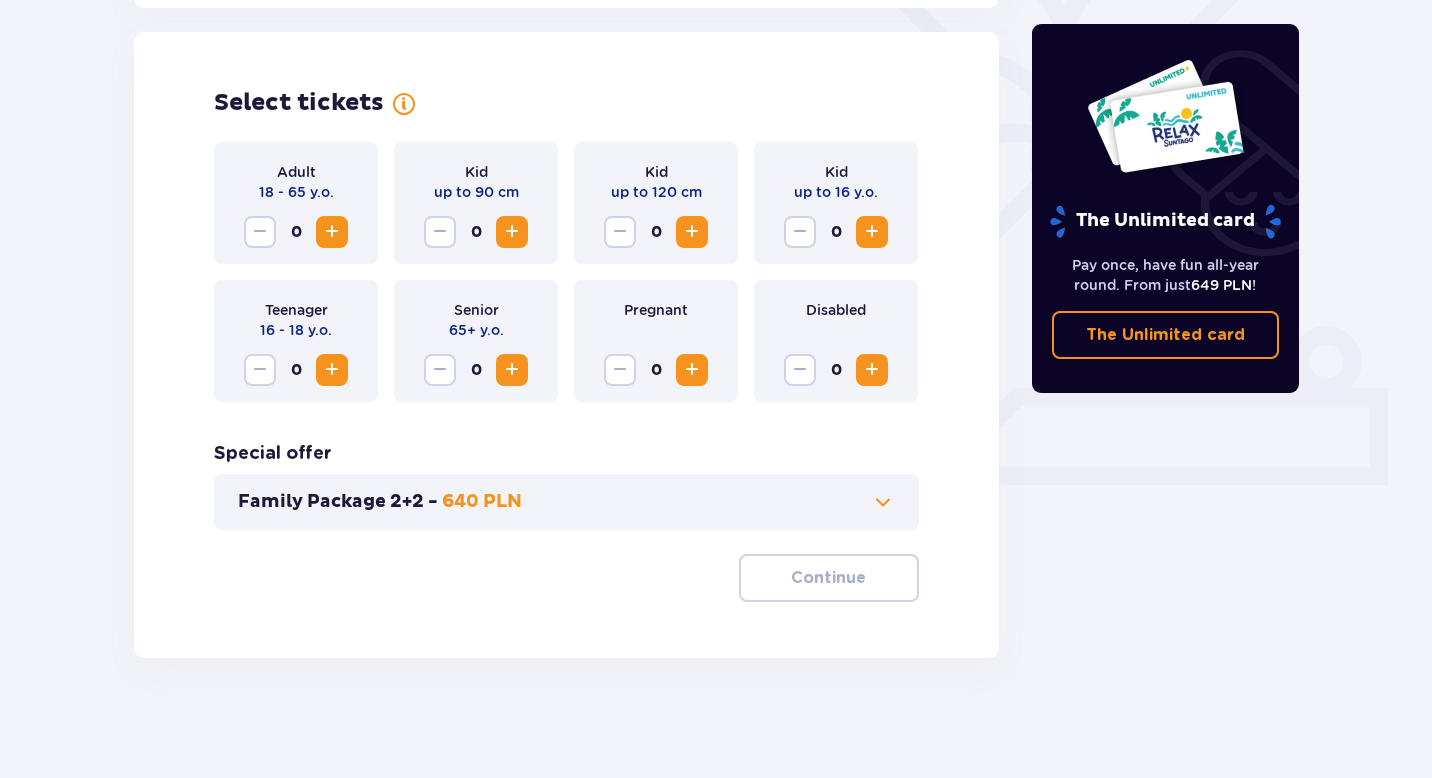 click on "Adult 18 - 65 y.o. 0" at bounding box center (296, 203) 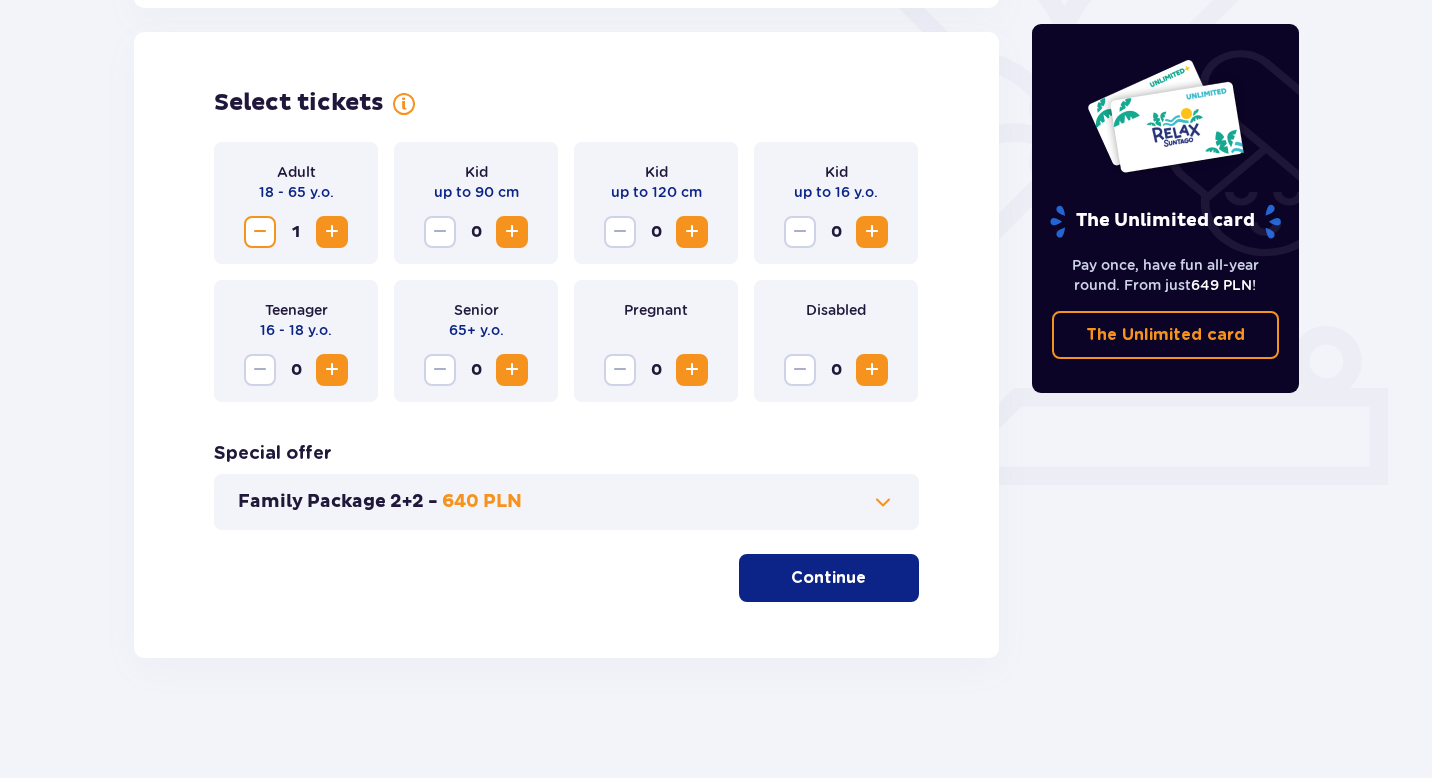 click on "Continue" at bounding box center [828, 578] 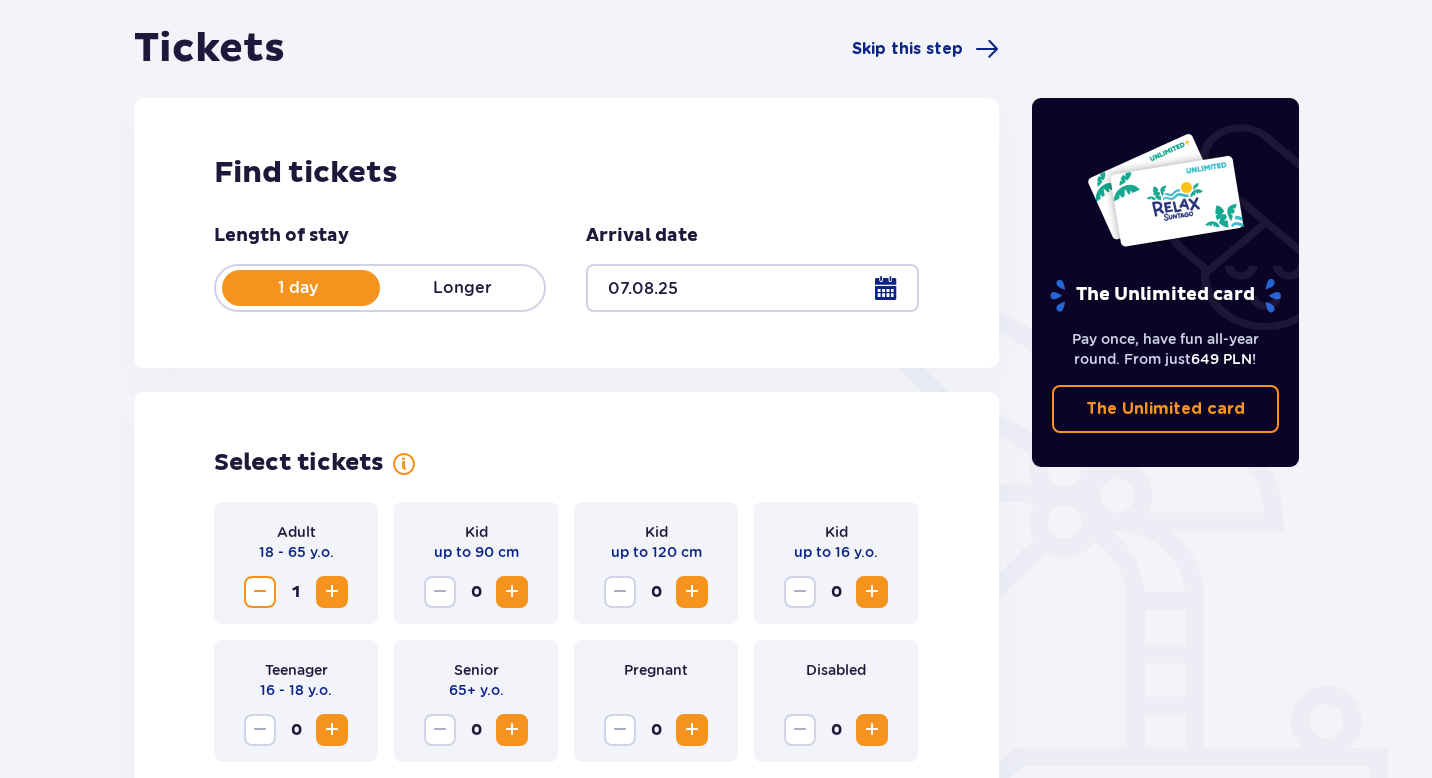 scroll, scrollTop: 0, scrollLeft: 0, axis: both 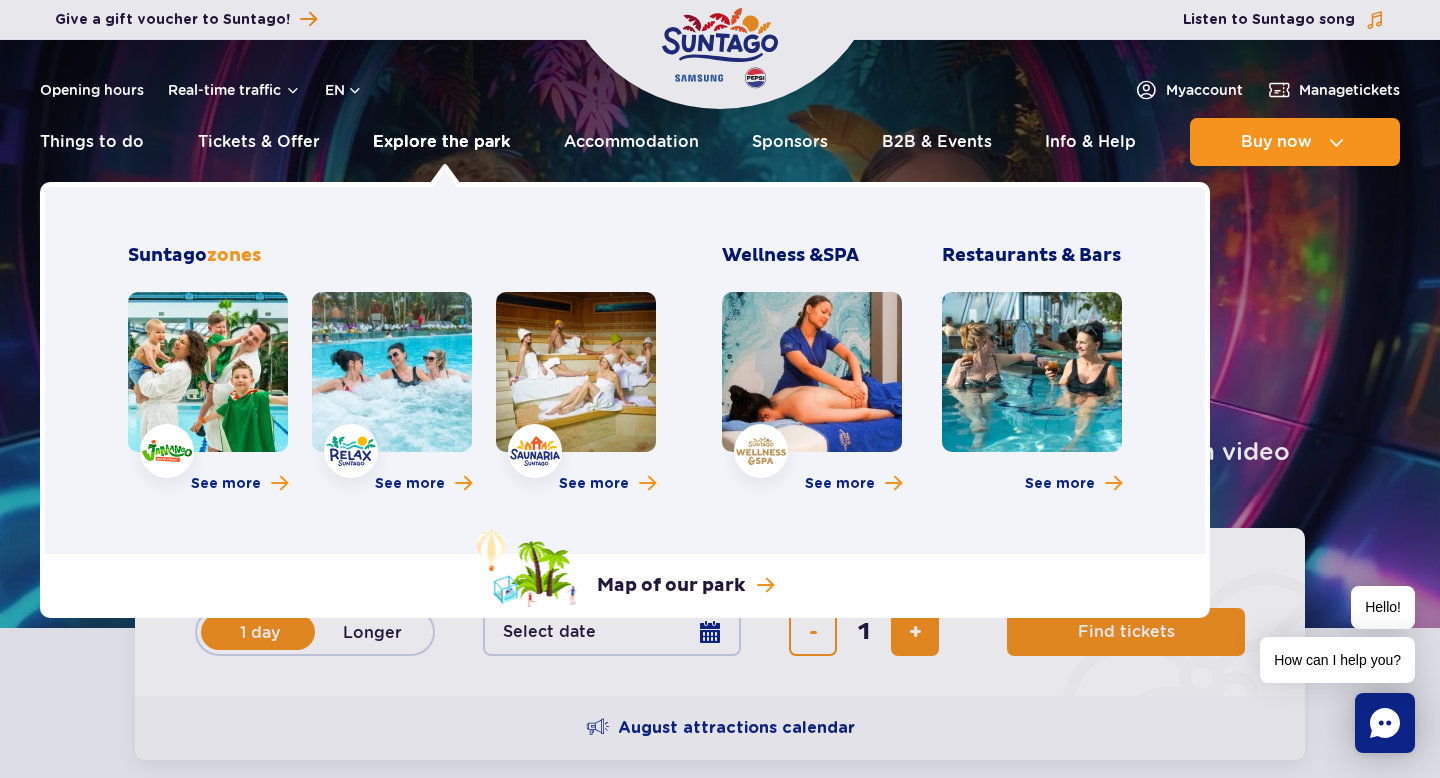 click on "Explore the park" at bounding box center (441, 142) 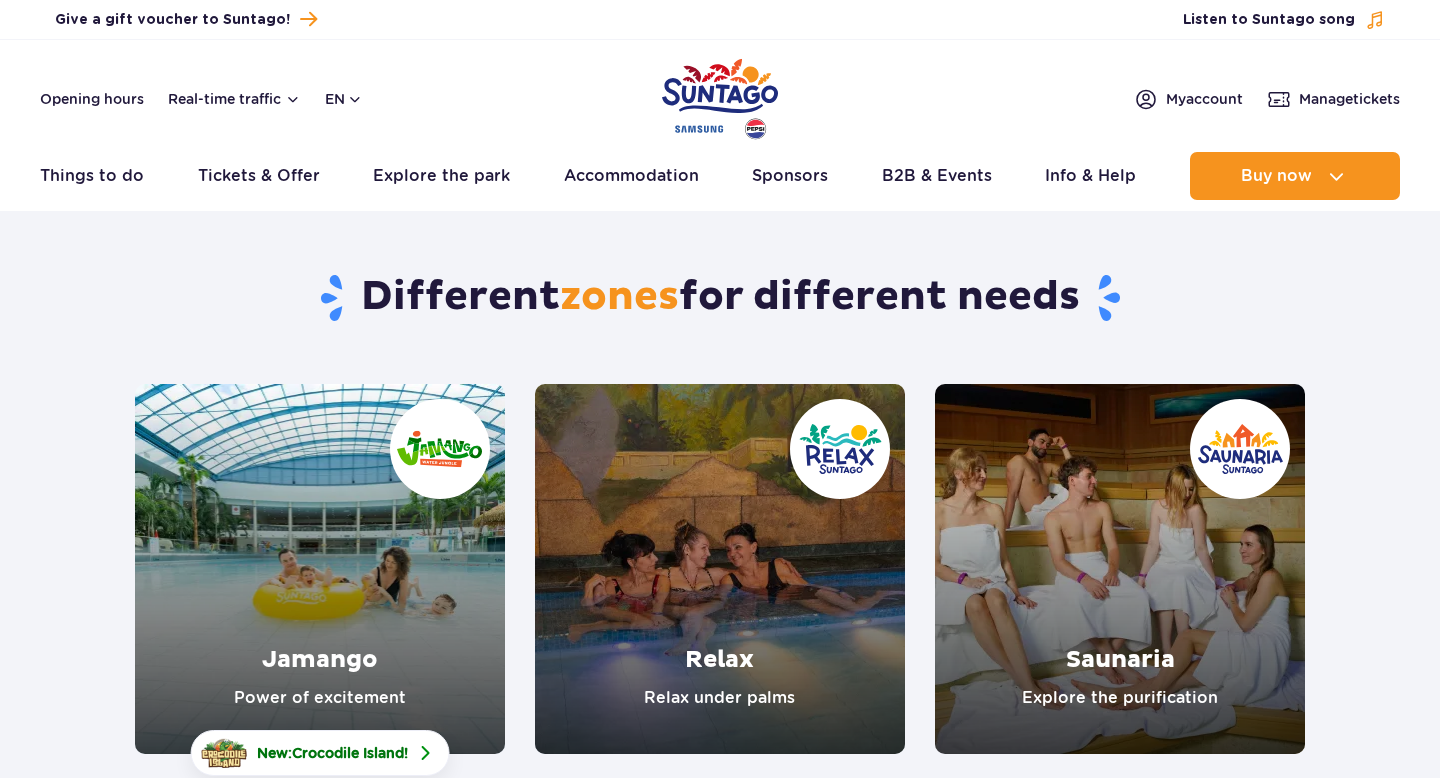 scroll, scrollTop: 0, scrollLeft: 0, axis: both 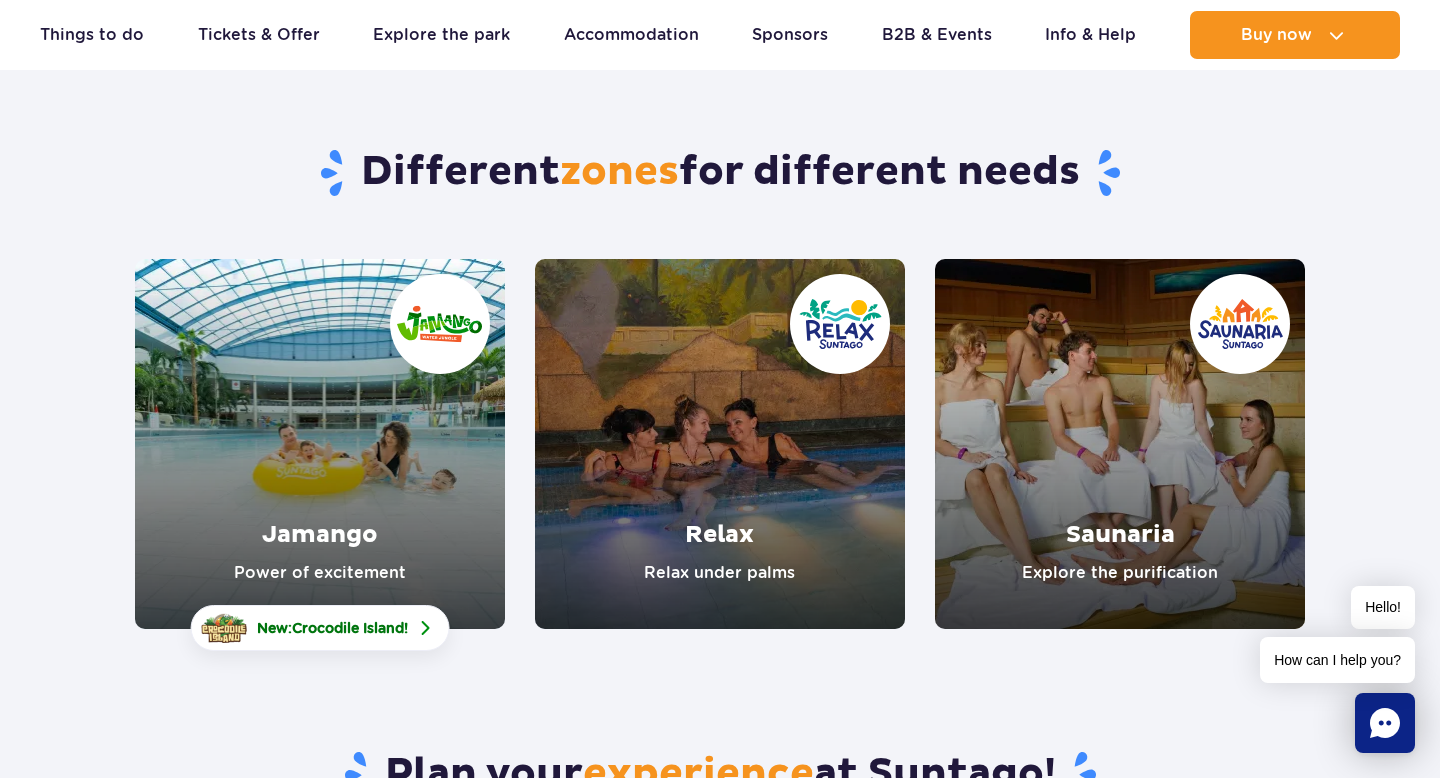 click at bounding box center (320, 444) 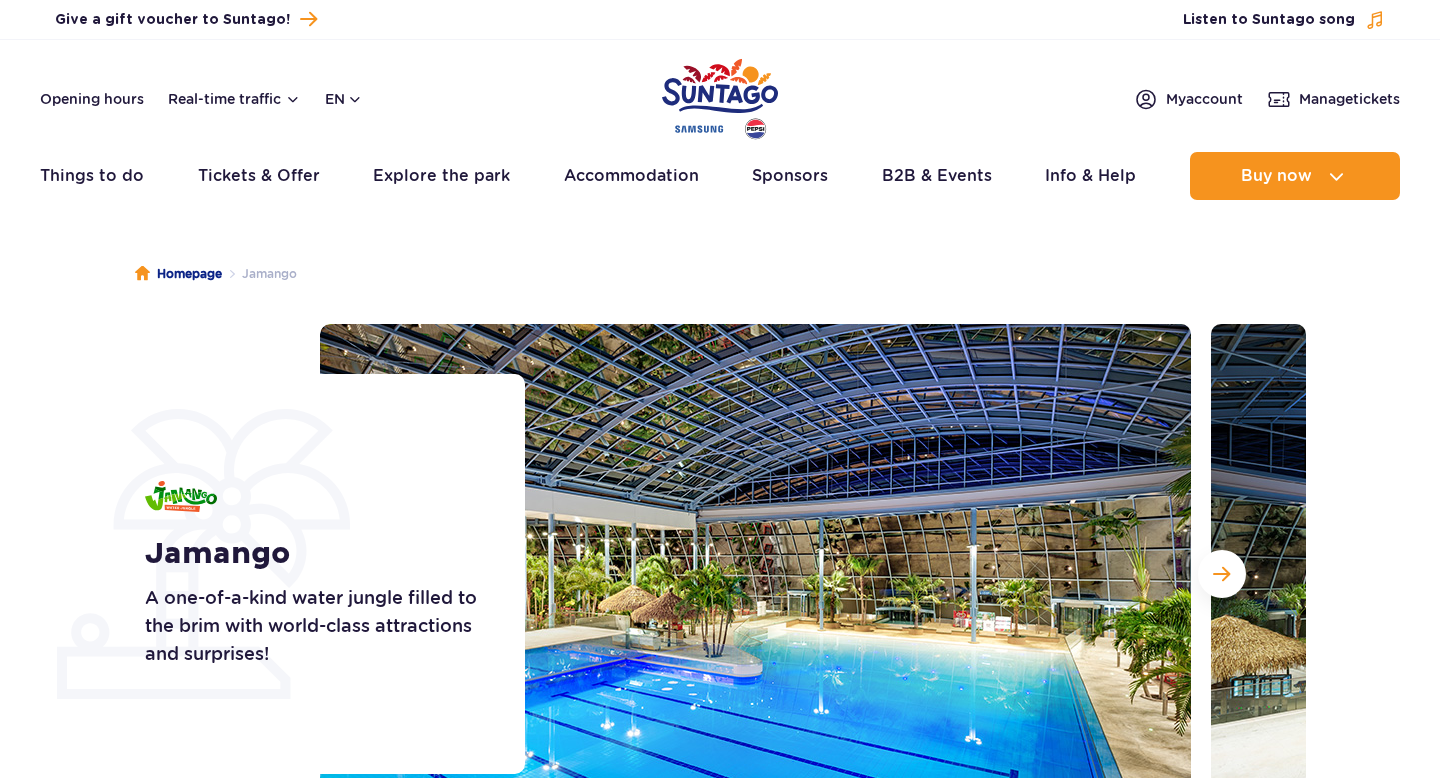 scroll, scrollTop: 0, scrollLeft: 0, axis: both 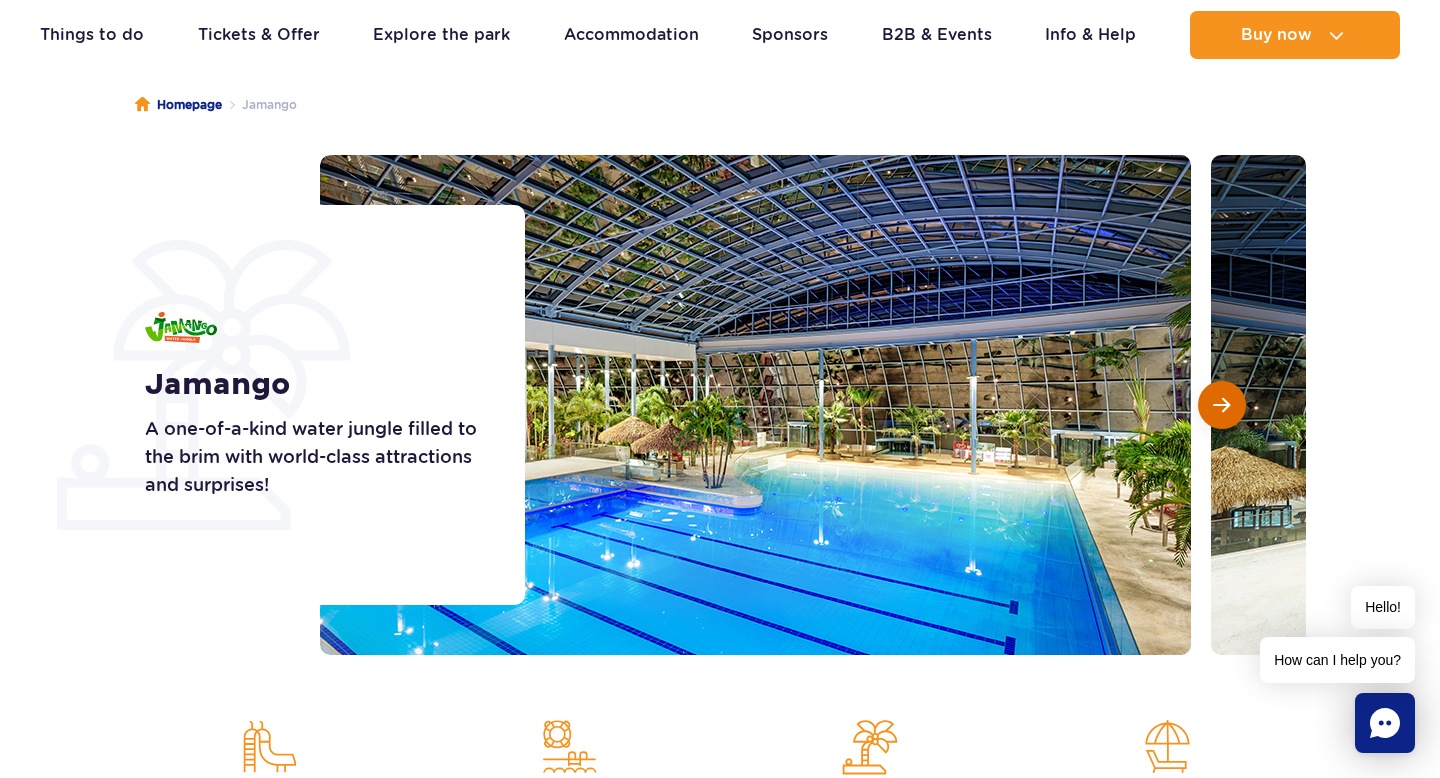 click at bounding box center [1221, 405] 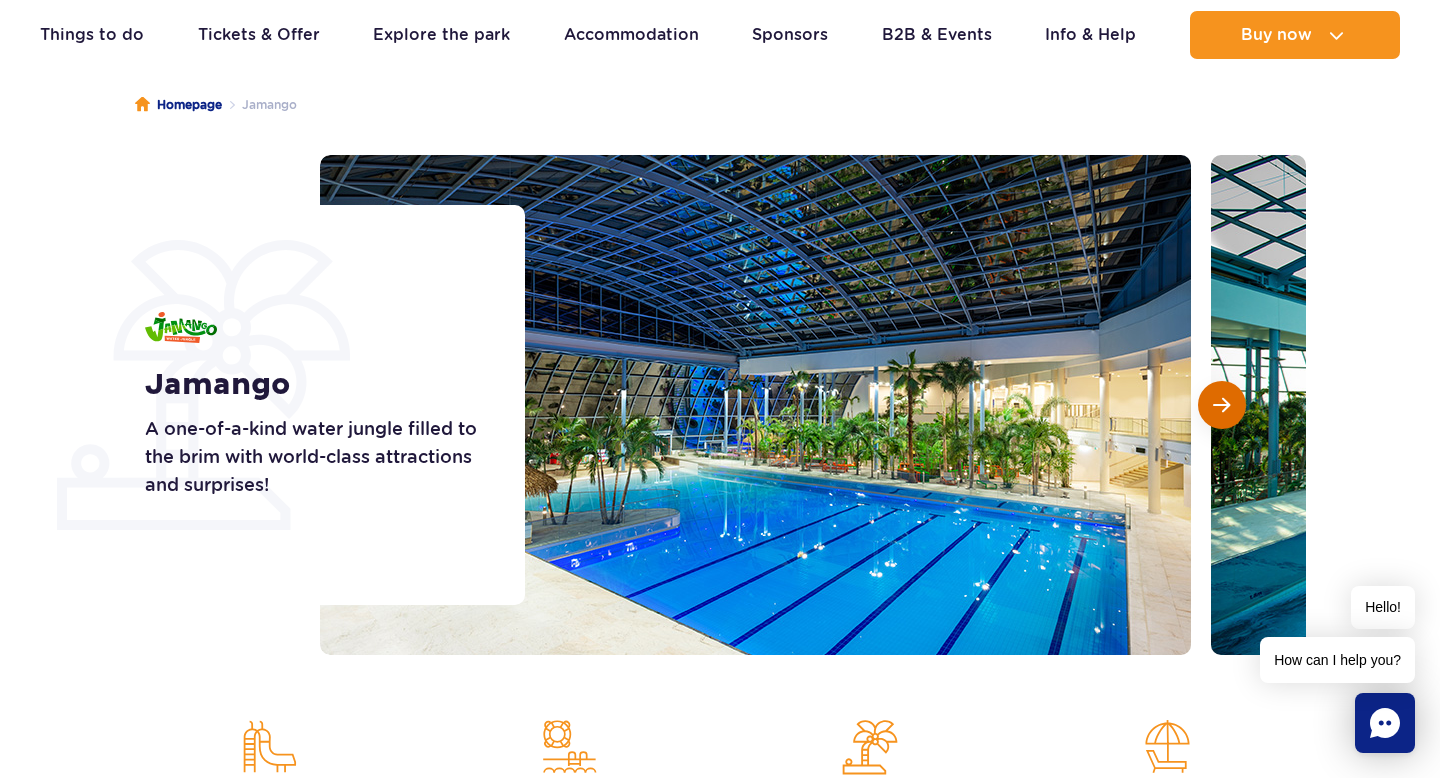 click at bounding box center (1221, 405) 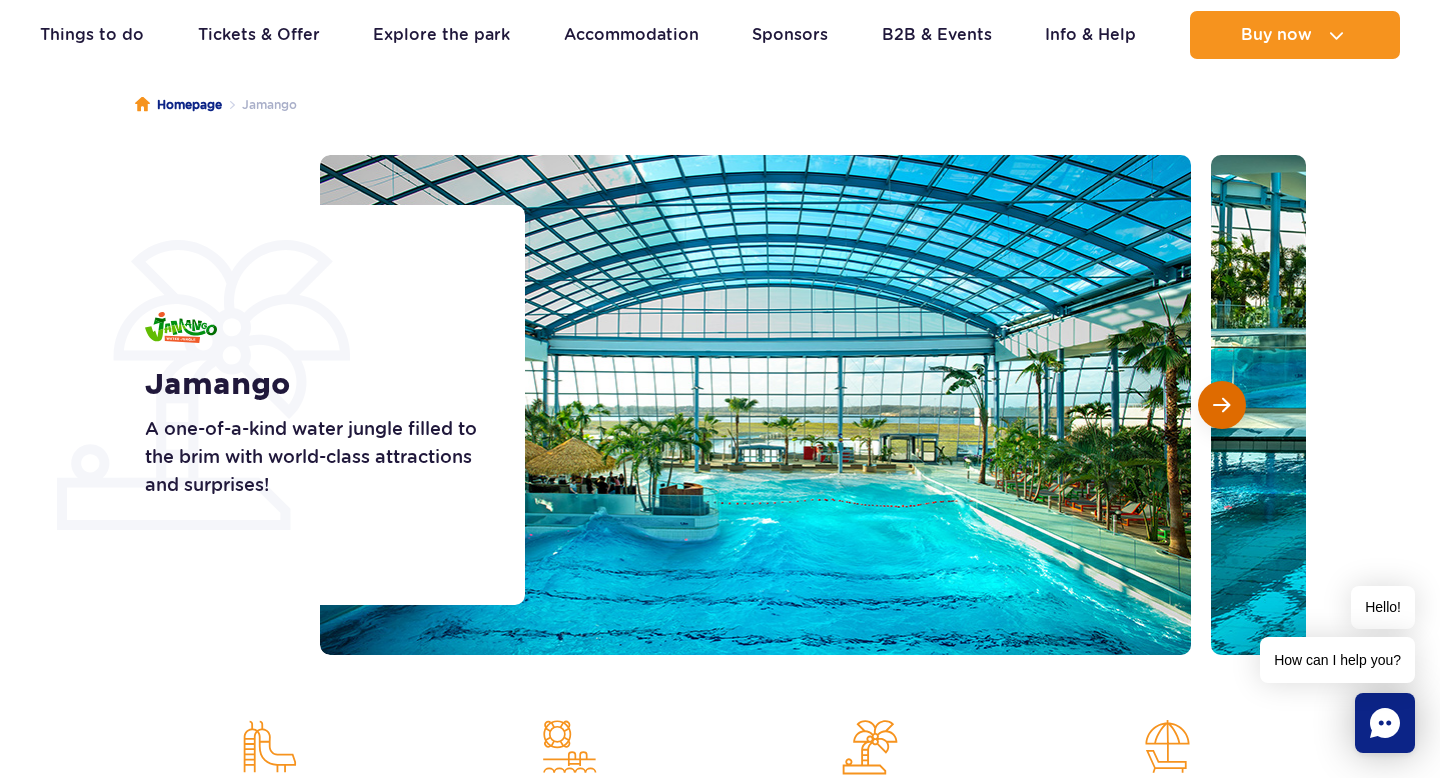 click at bounding box center (1221, 405) 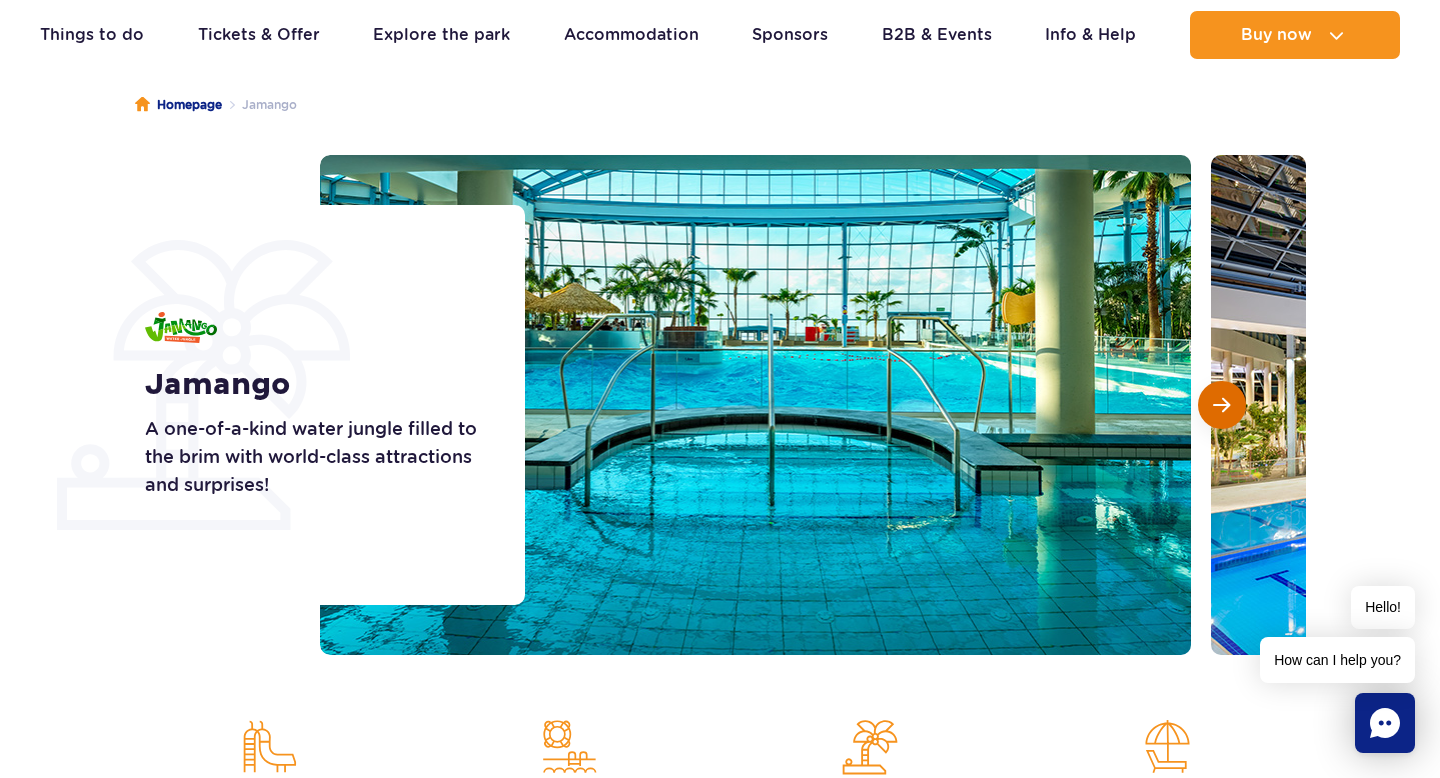 click at bounding box center [1221, 405] 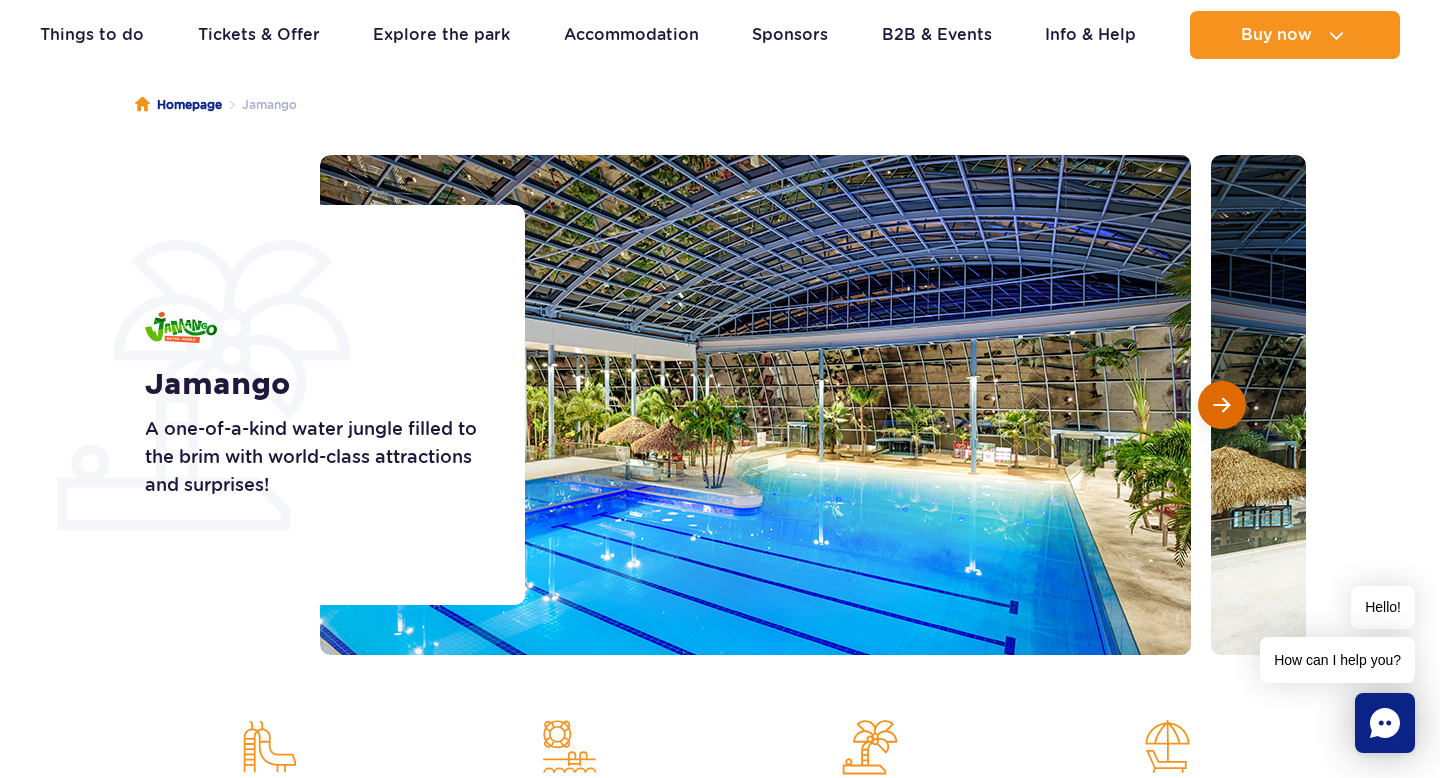 click at bounding box center (1221, 405) 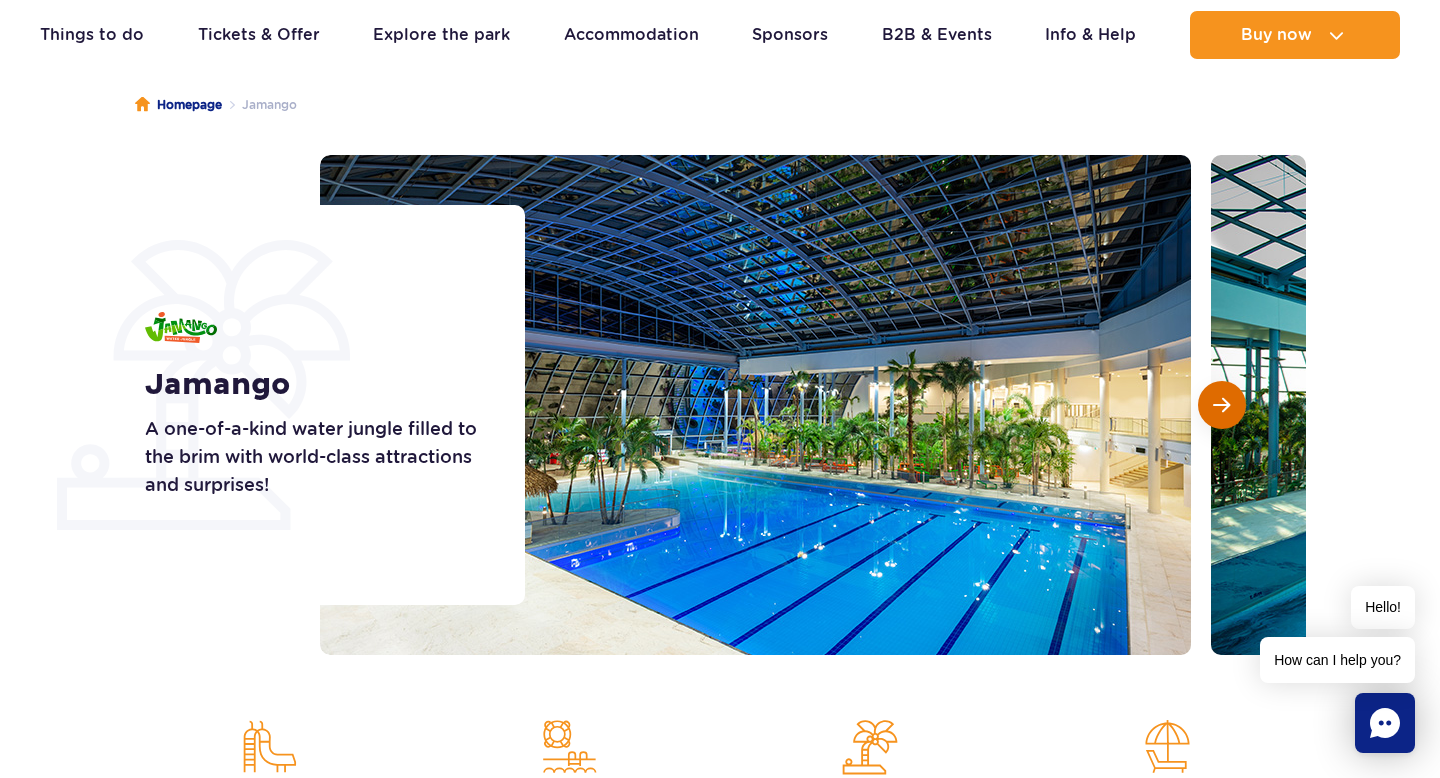 click at bounding box center [1221, 405] 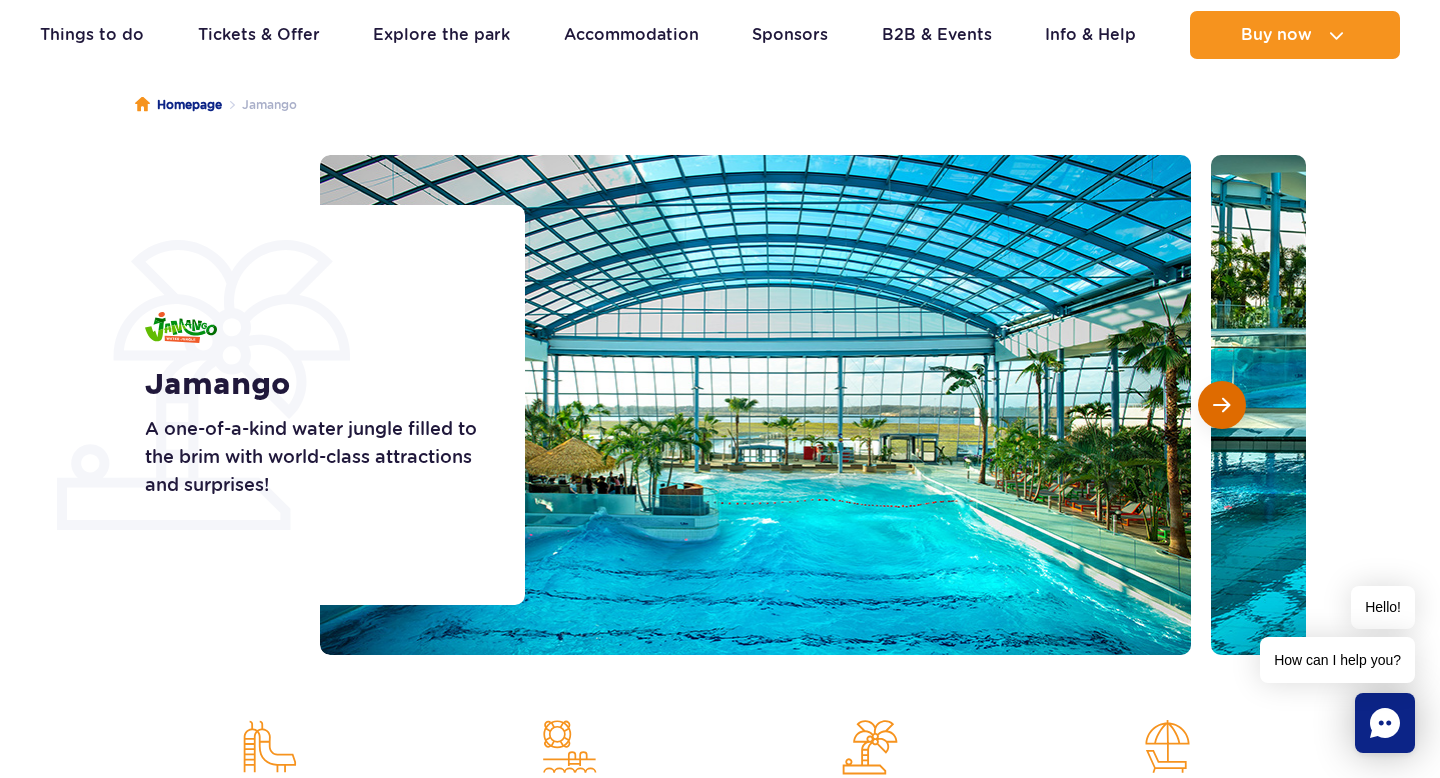 click at bounding box center (1221, 405) 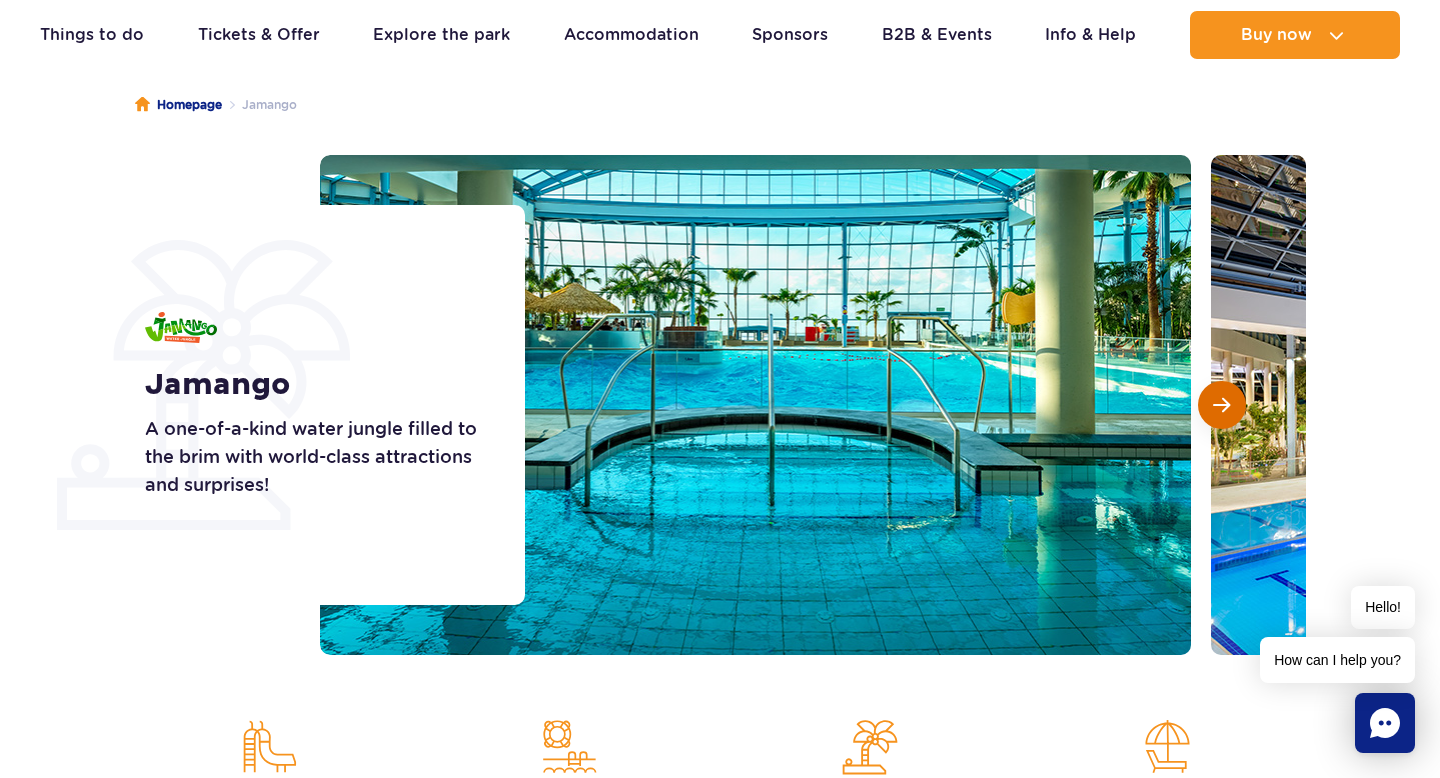 click at bounding box center (1221, 405) 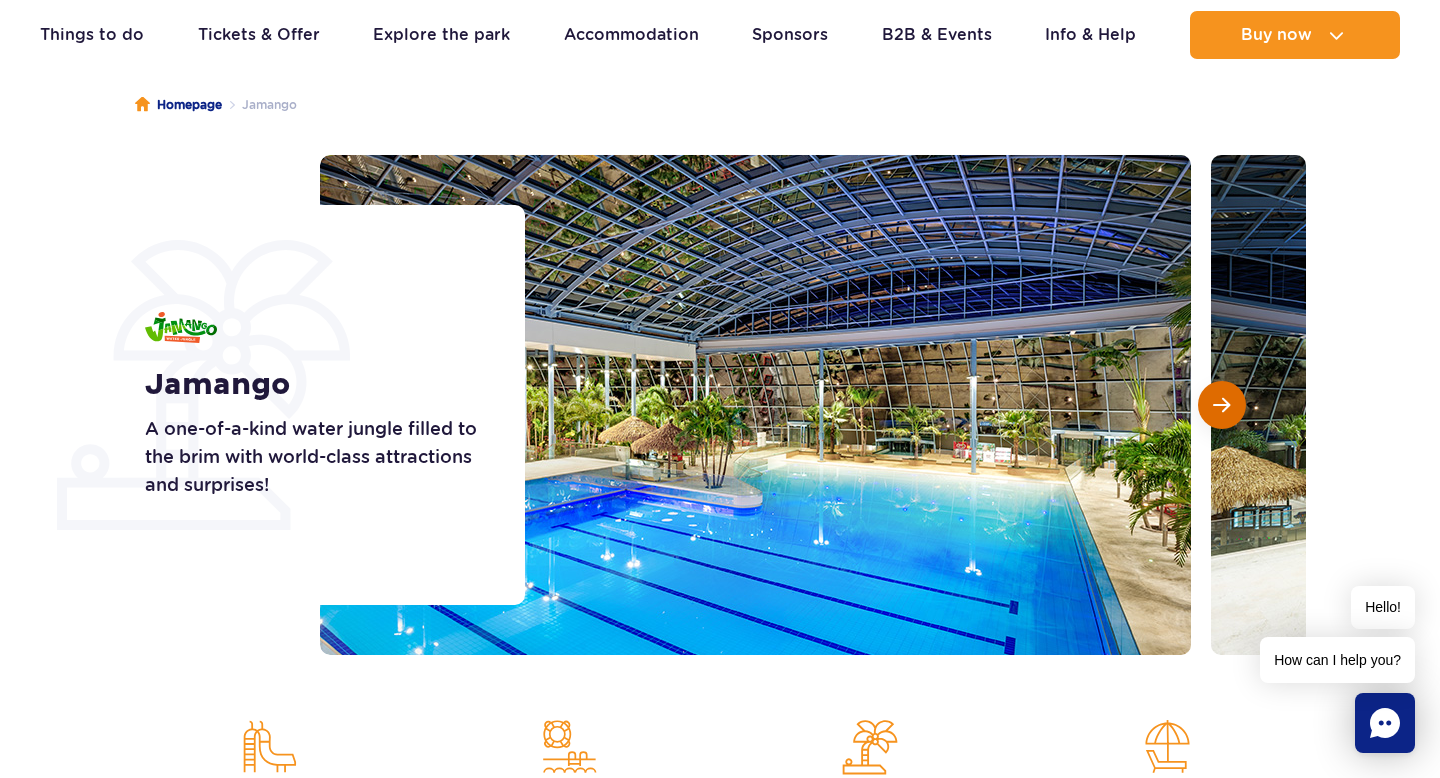 click at bounding box center (1221, 405) 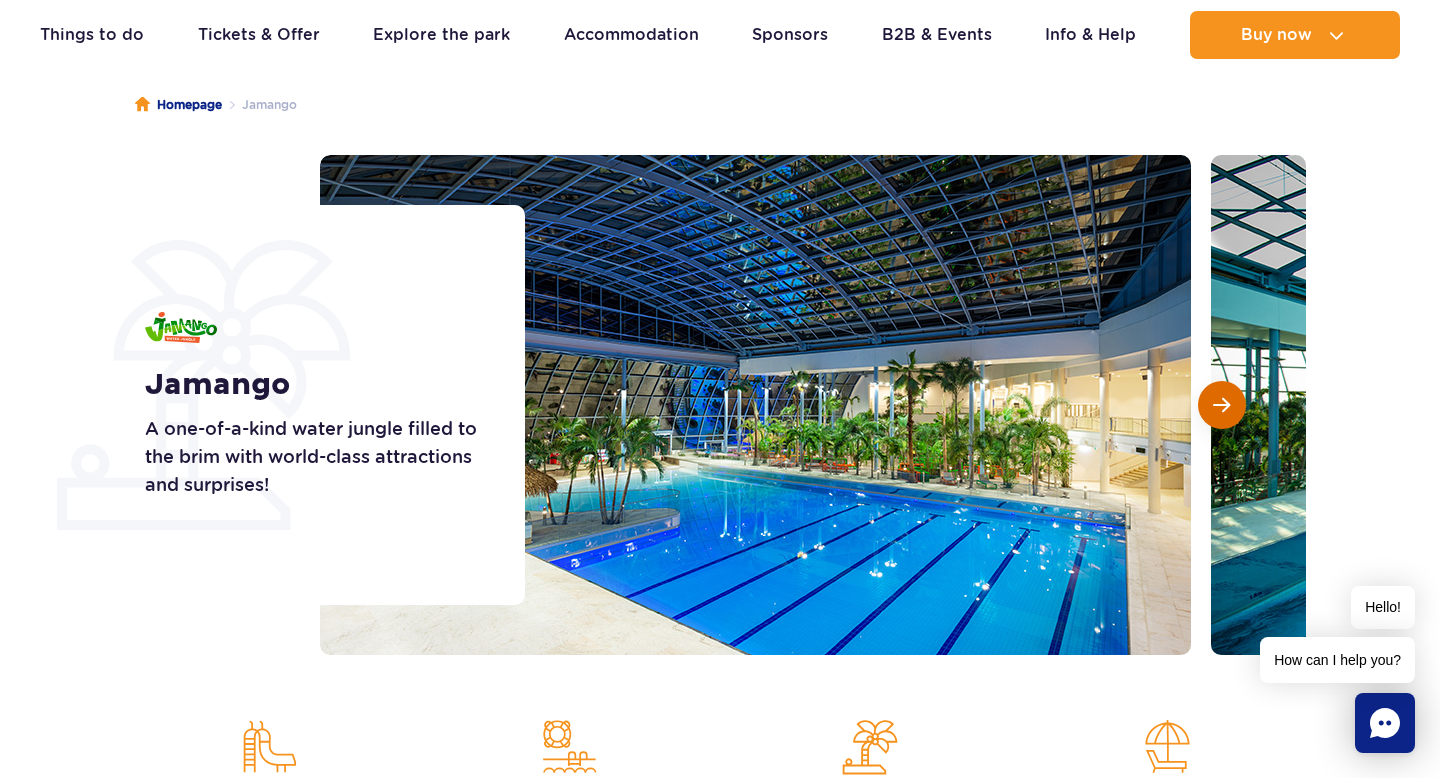 click at bounding box center [1221, 405] 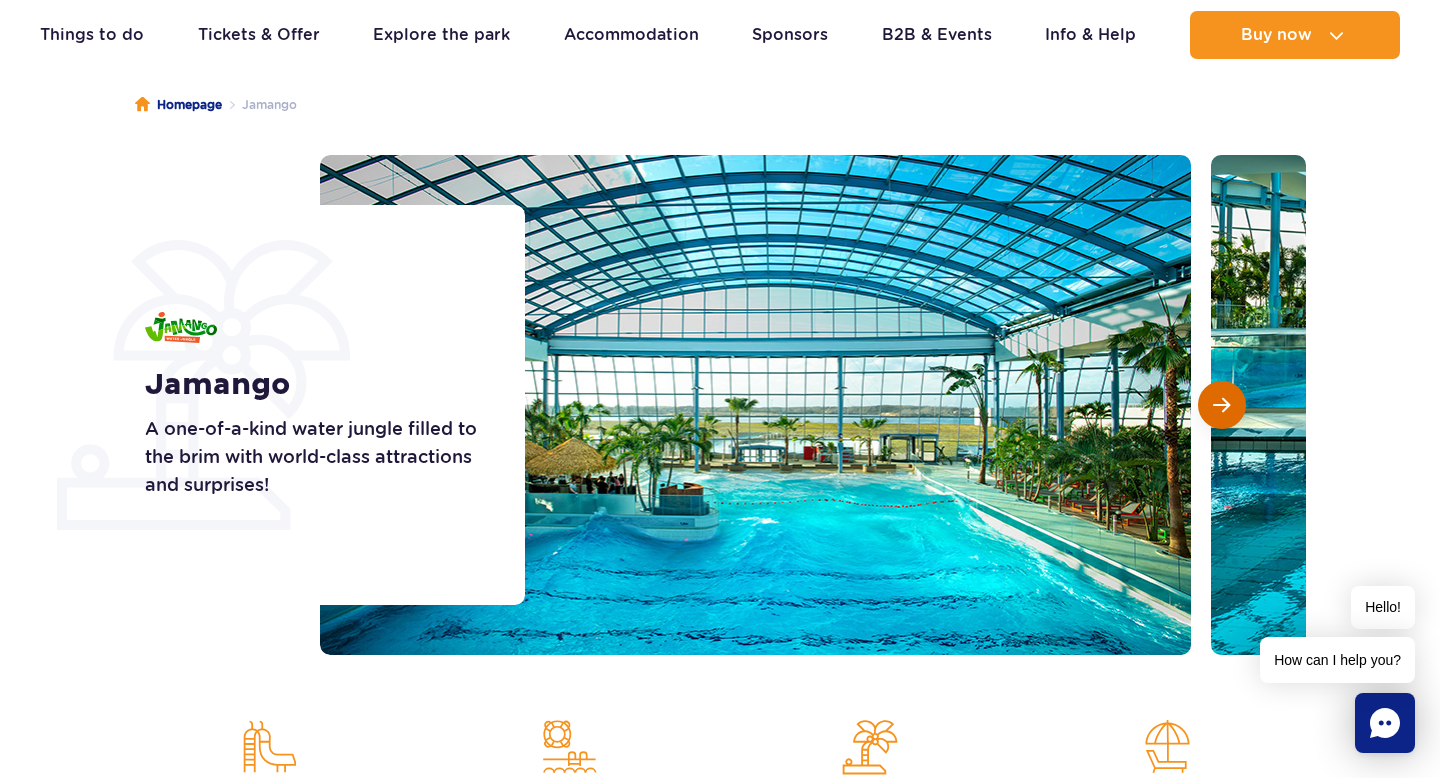 click at bounding box center (1221, 405) 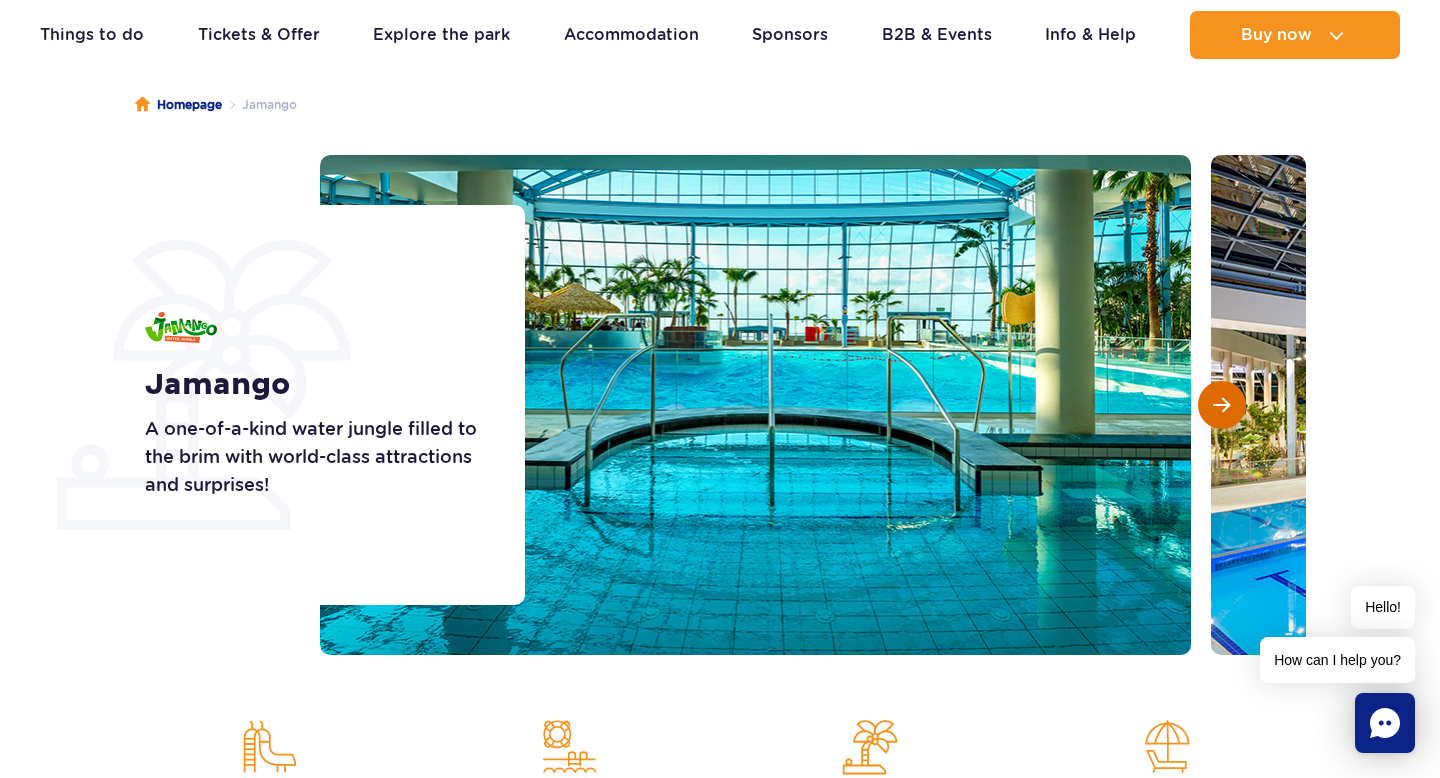 click at bounding box center [1221, 405] 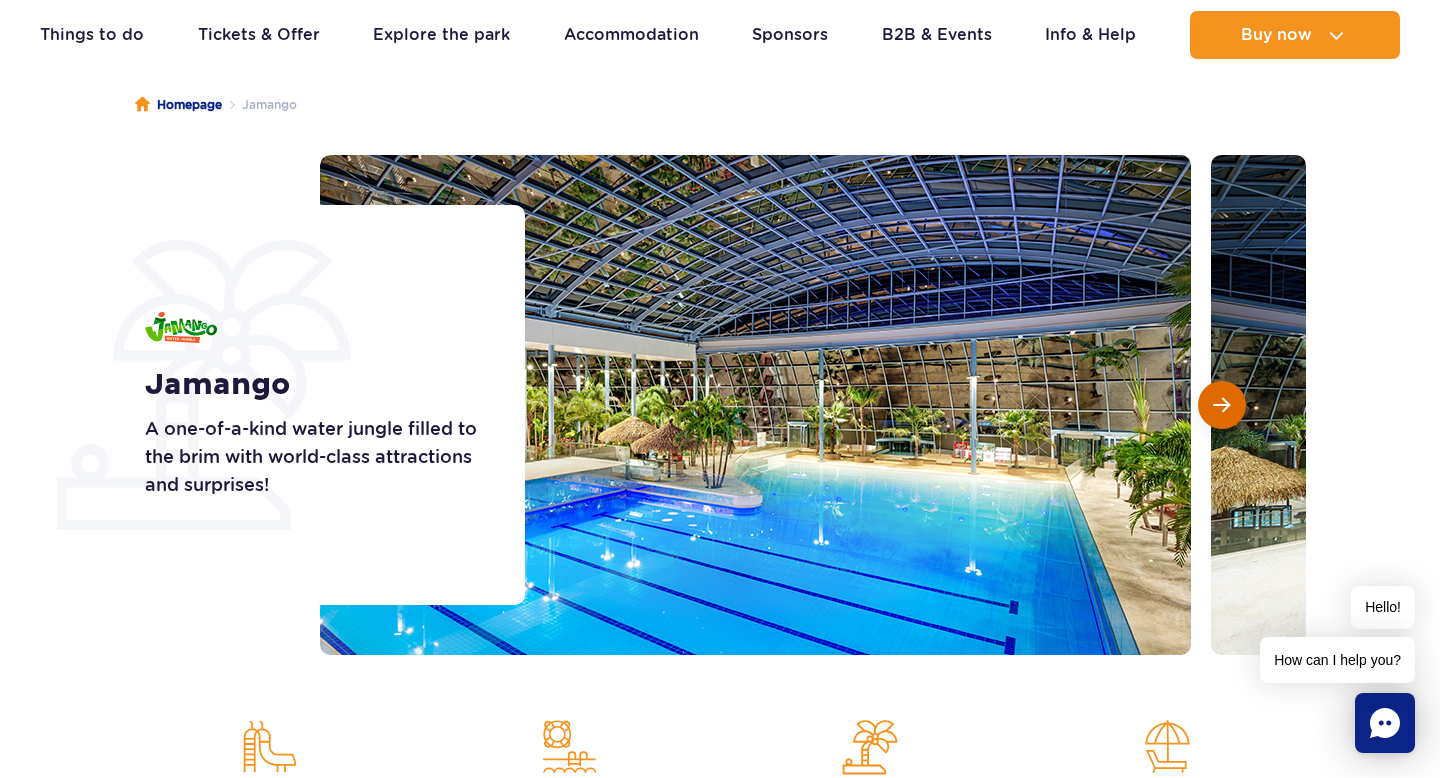 click at bounding box center [1221, 405] 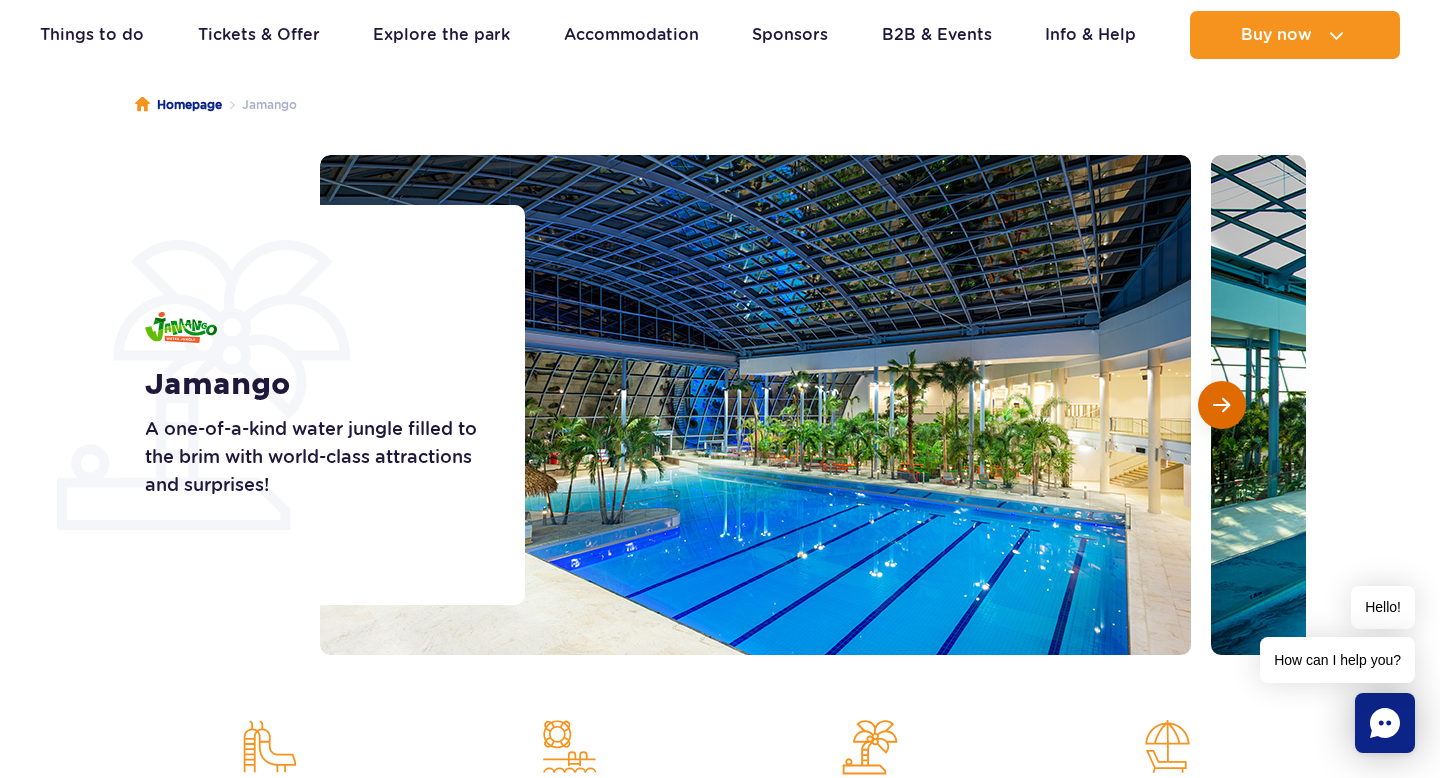 click at bounding box center (1221, 405) 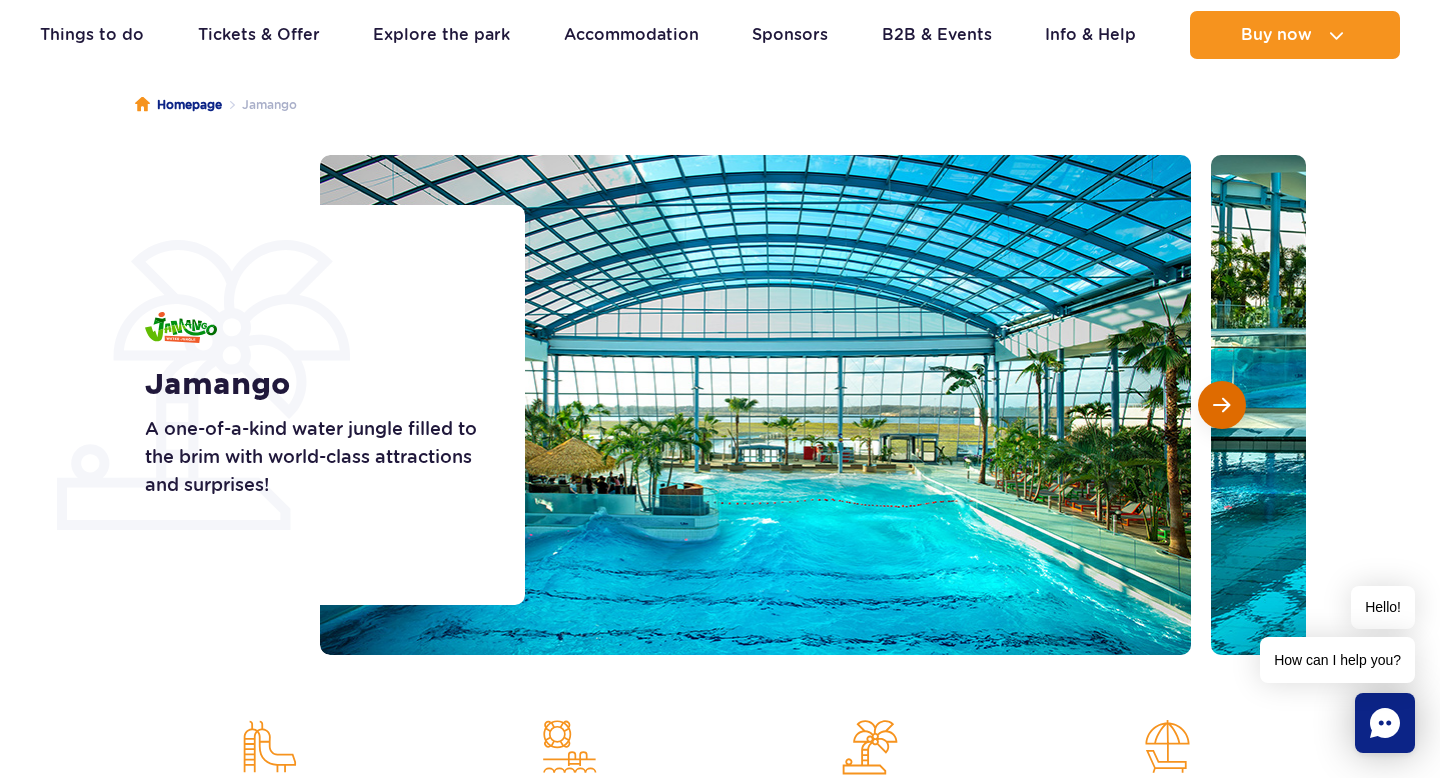 click at bounding box center [1221, 405] 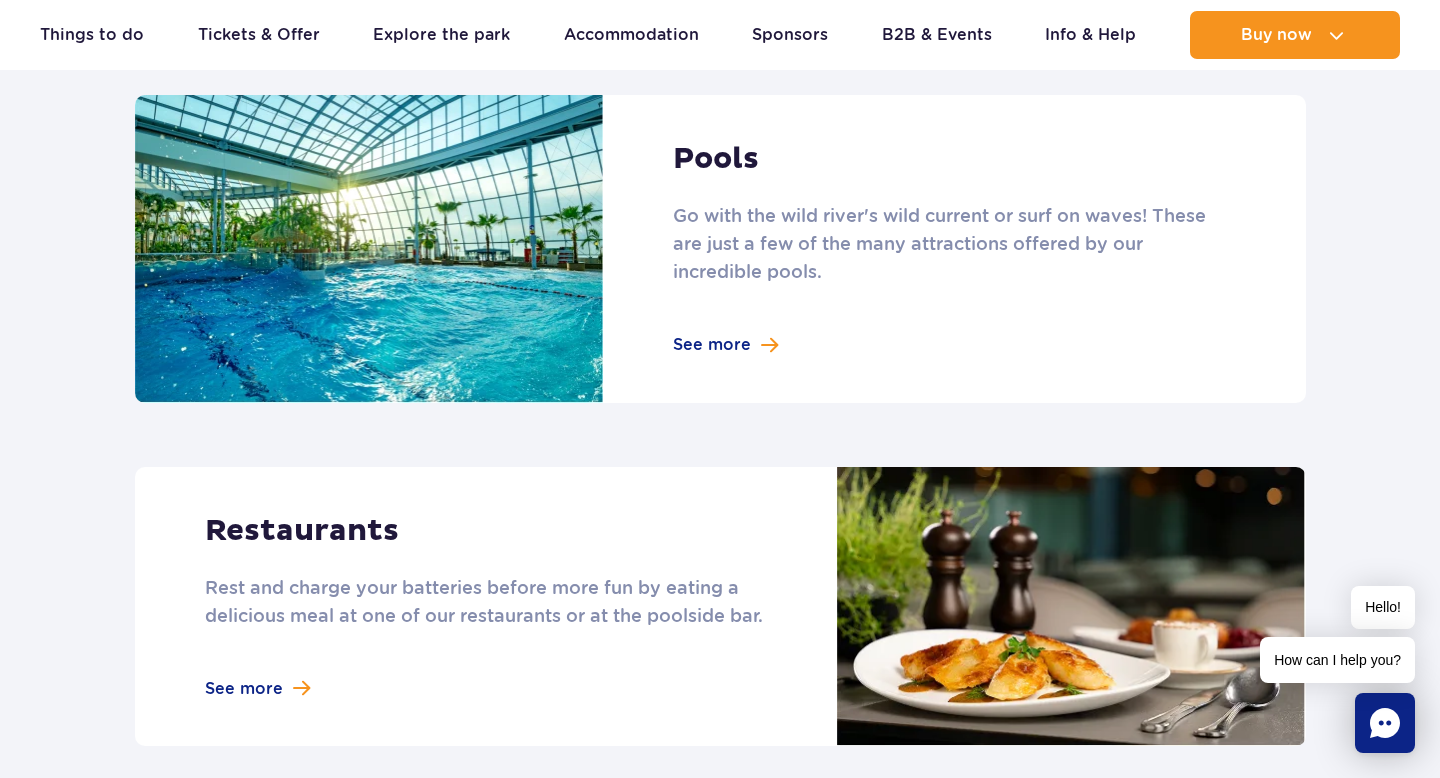 scroll, scrollTop: 2128, scrollLeft: 0, axis: vertical 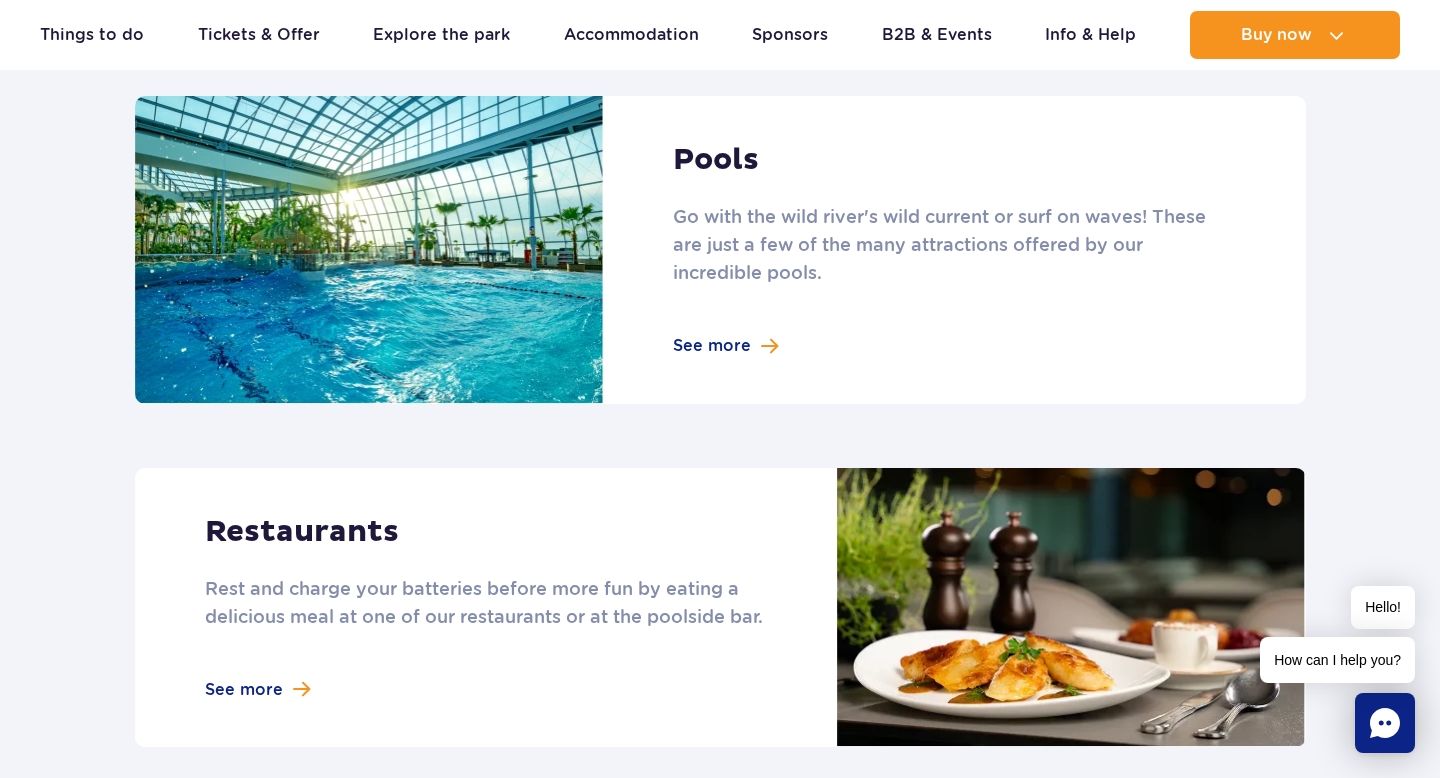 click at bounding box center (720, 250) 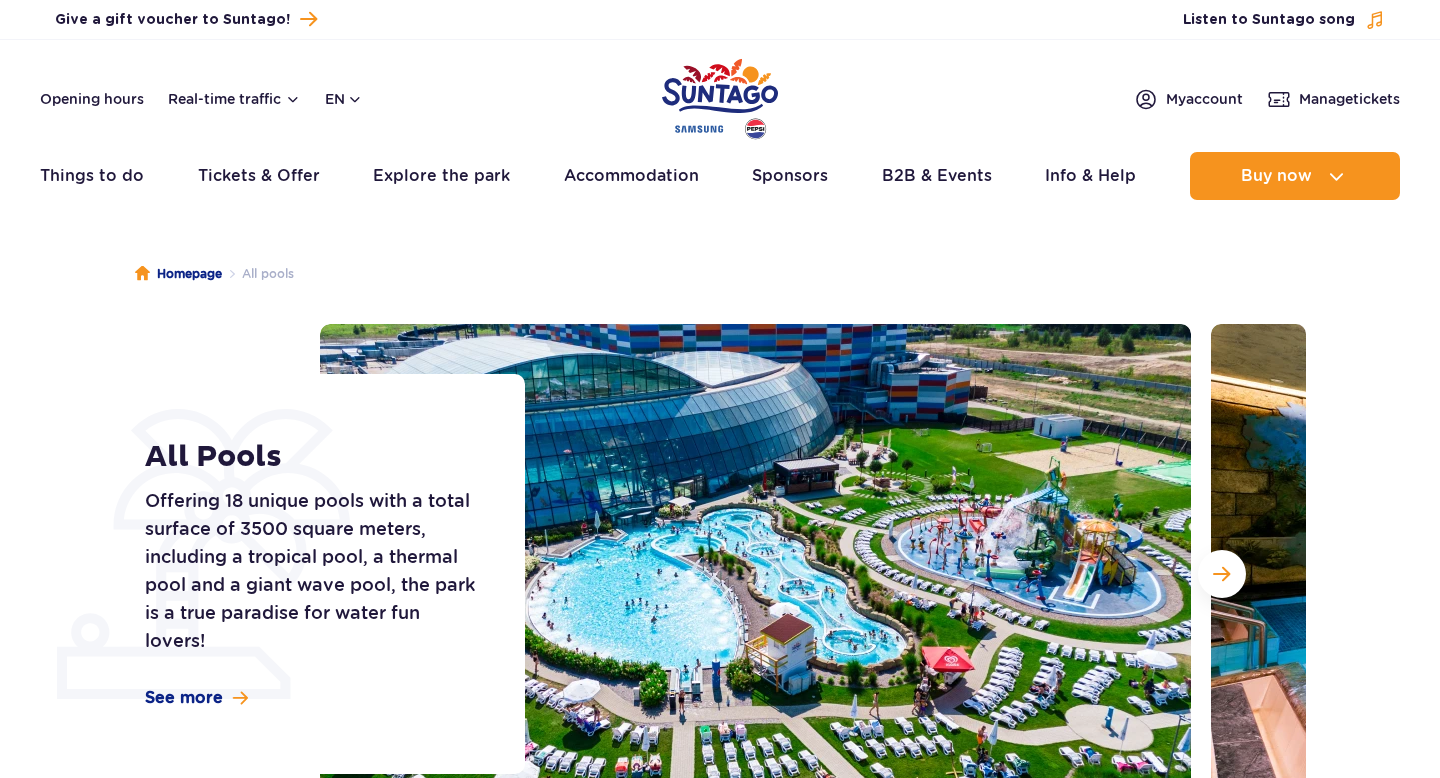 scroll, scrollTop: 0, scrollLeft: 0, axis: both 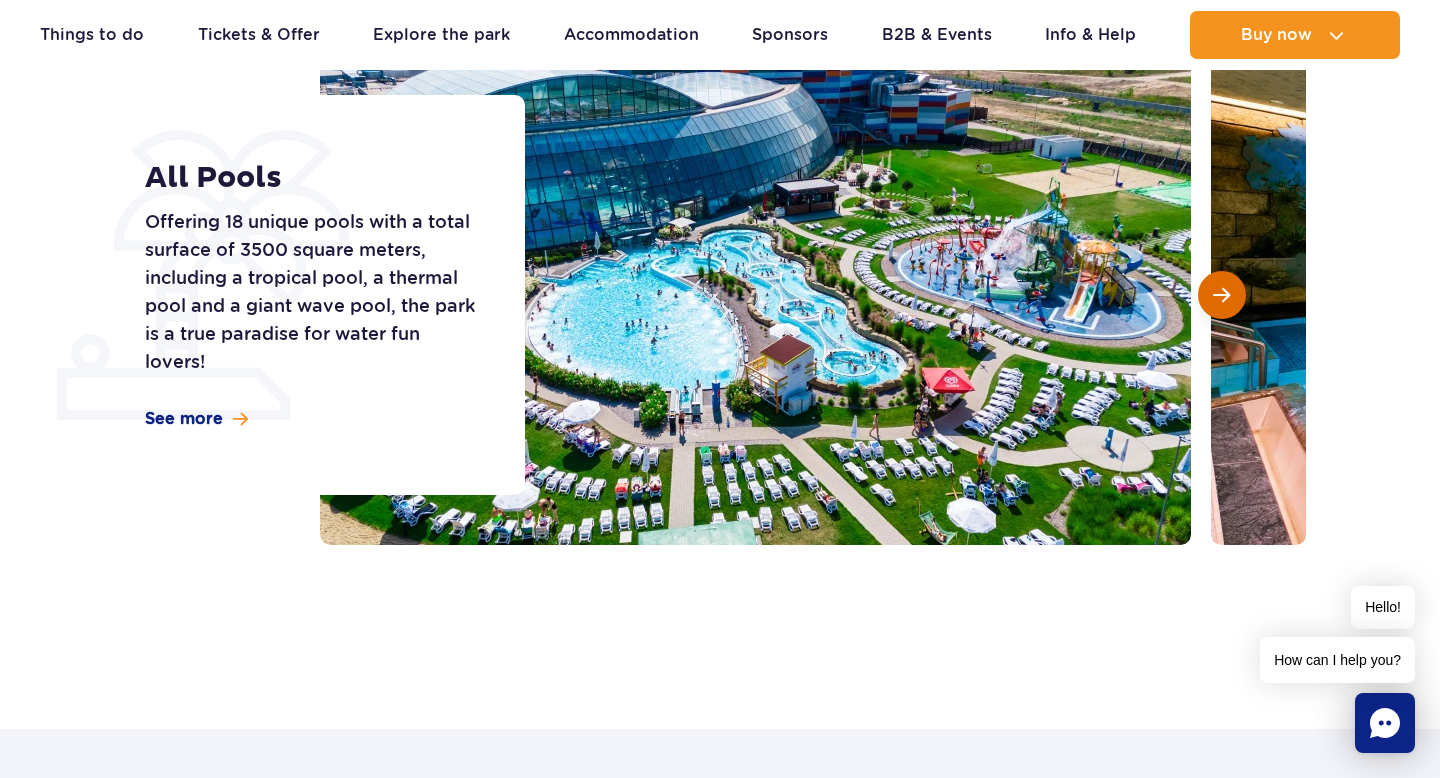 click at bounding box center [1221, 295] 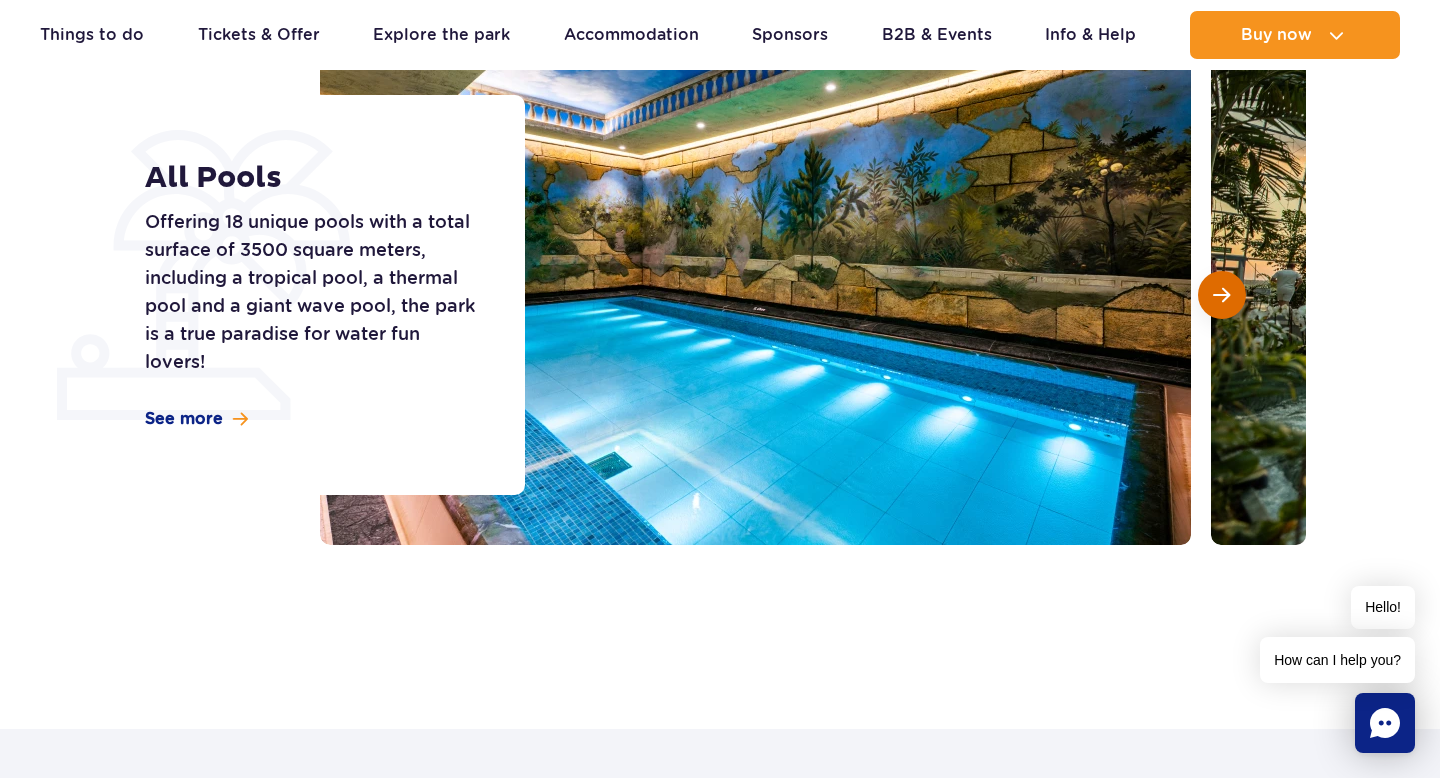 click at bounding box center (1222, 295) 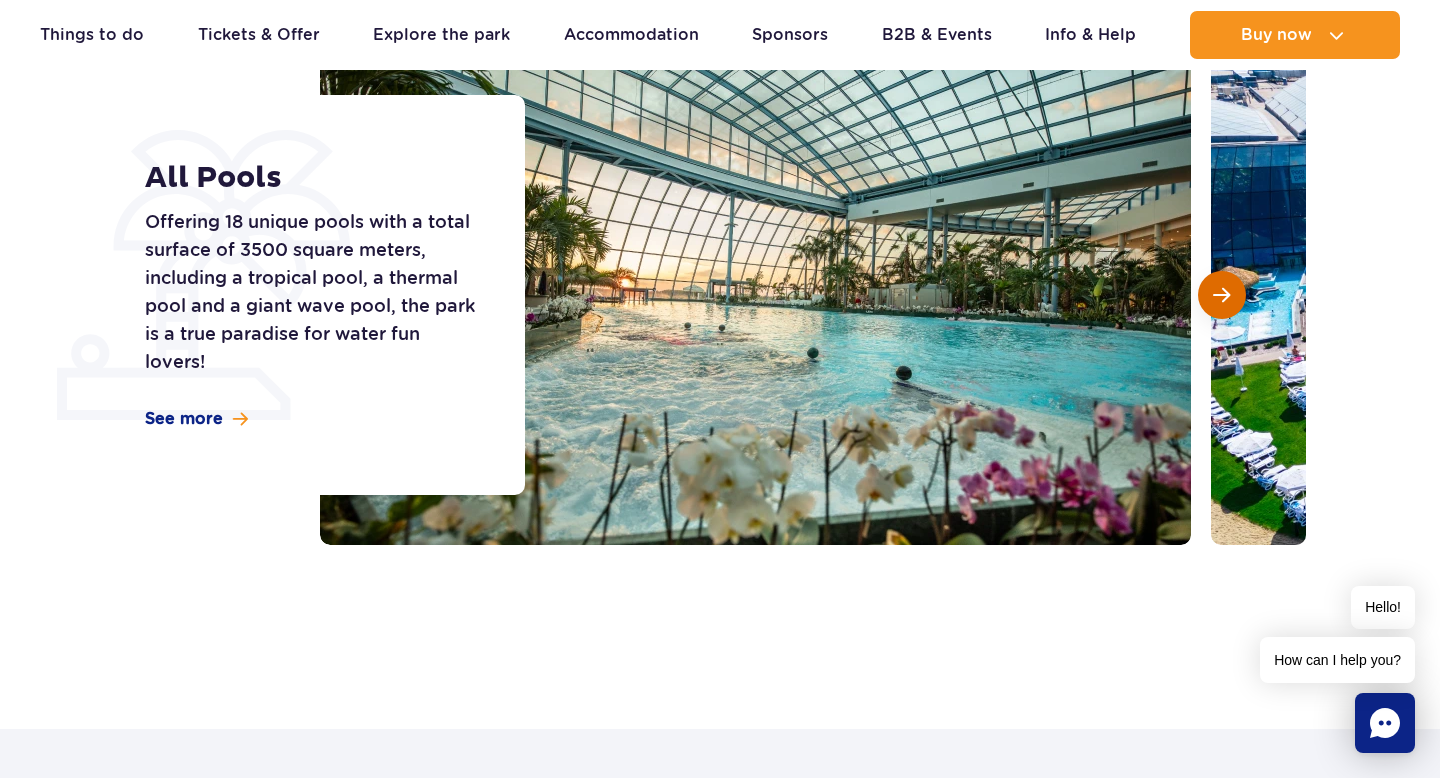 click at bounding box center (1222, 295) 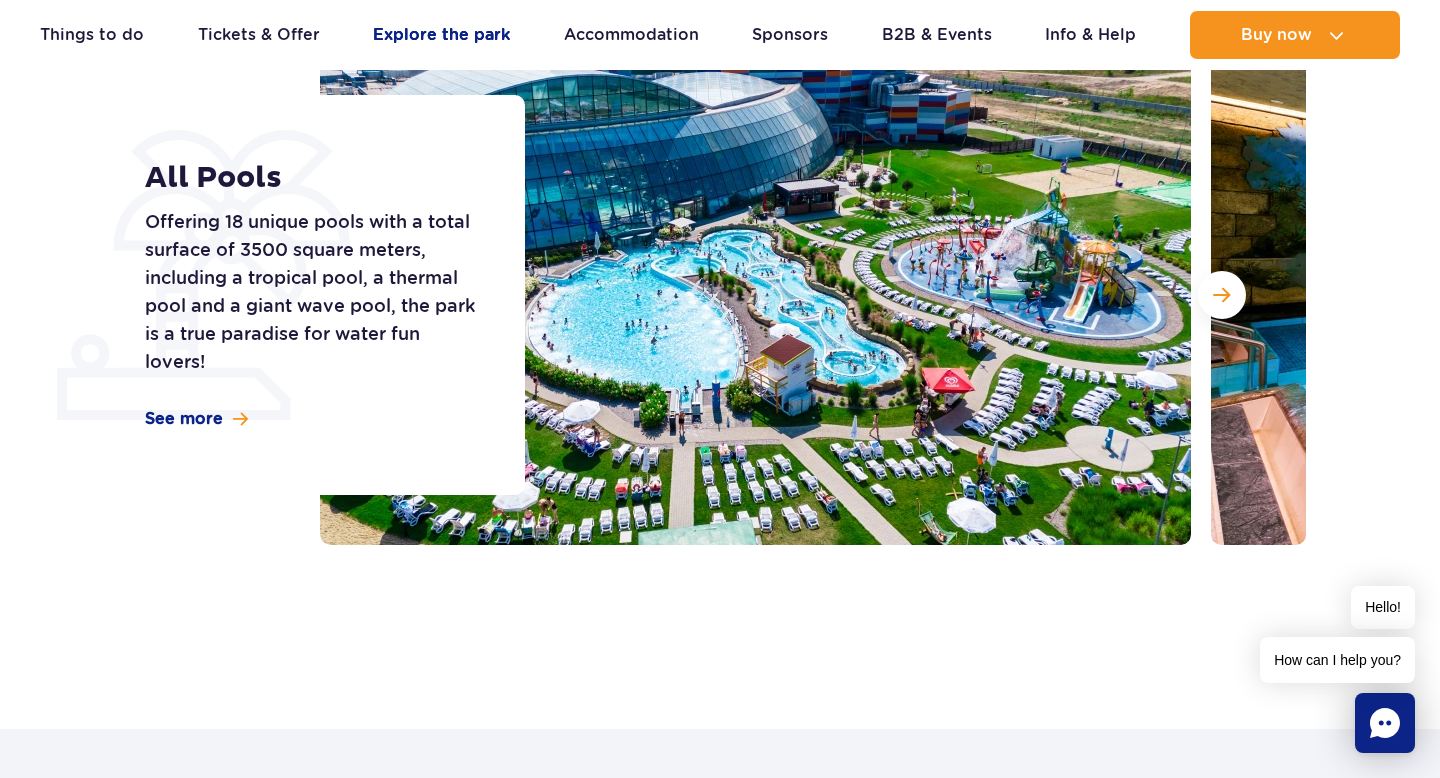 click on "Explore the park" at bounding box center (441, 35) 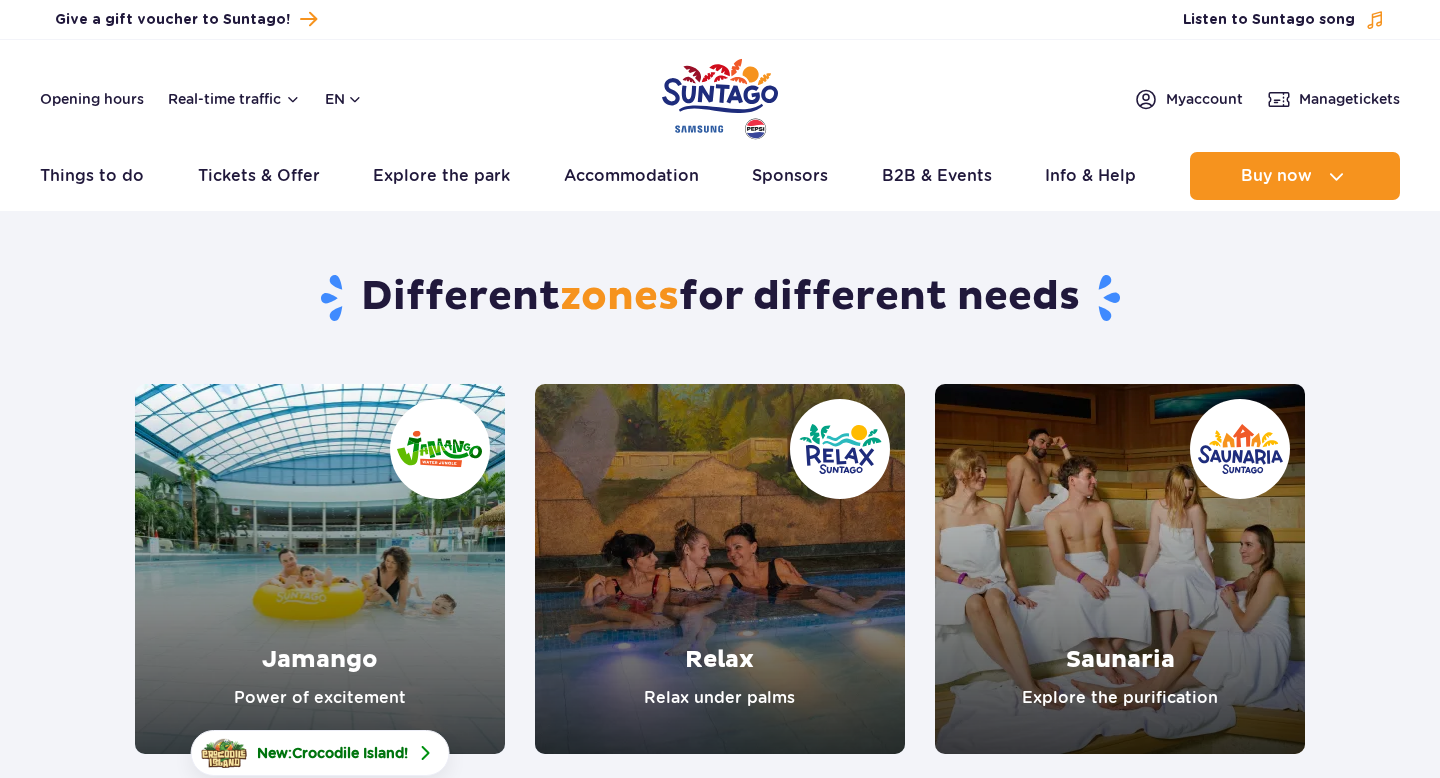 scroll, scrollTop: 0, scrollLeft: 0, axis: both 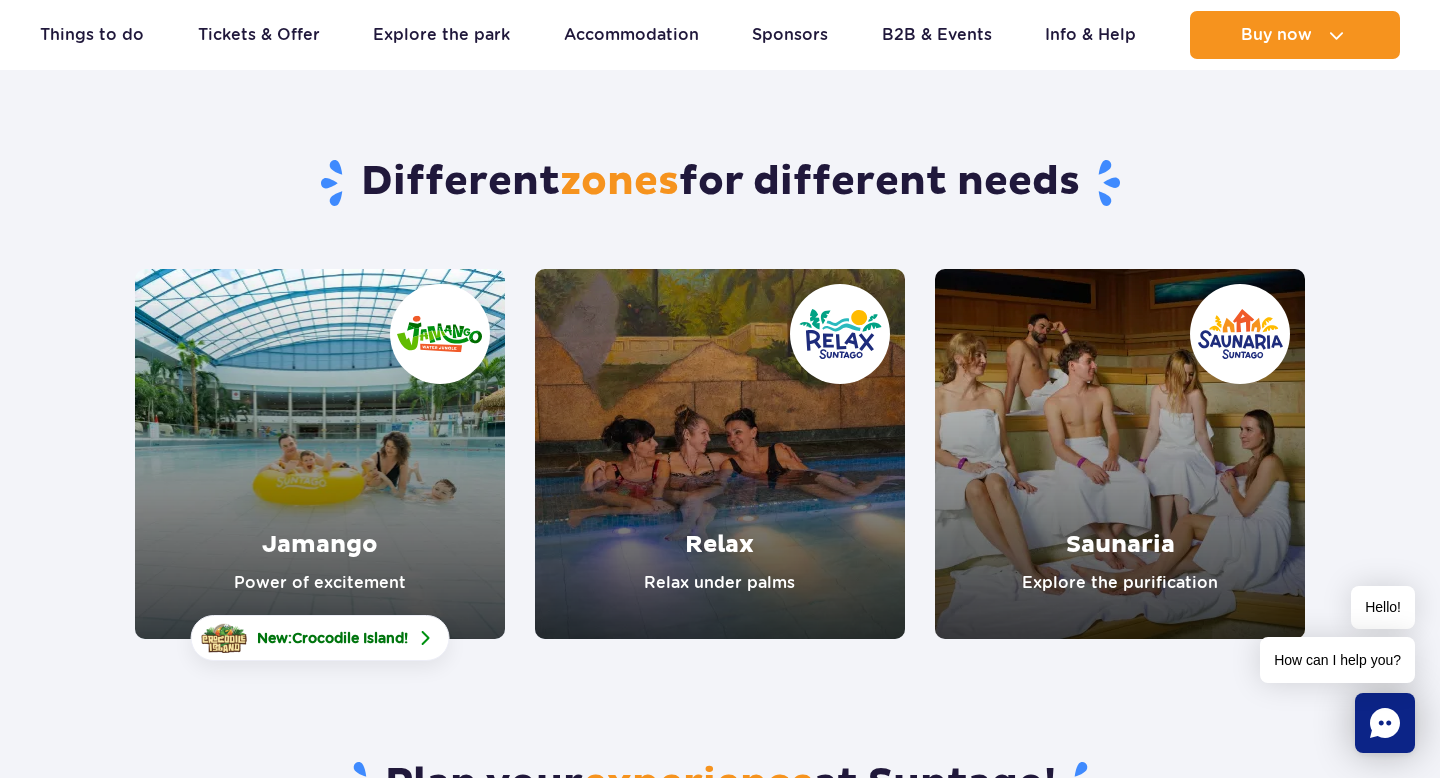 click at bounding box center [720, 454] 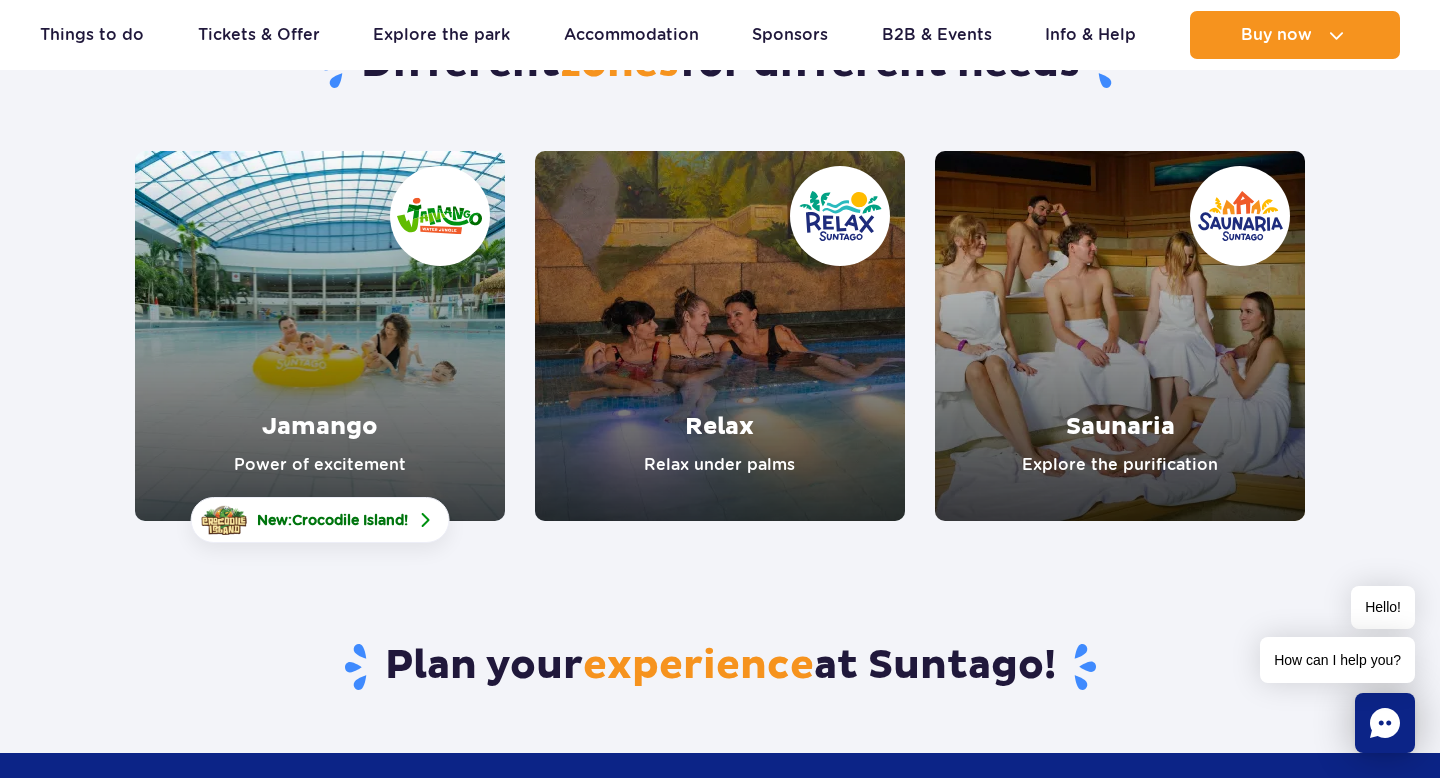 scroll, scrollTop: 231, scrollLeft: 0, axis: vertical 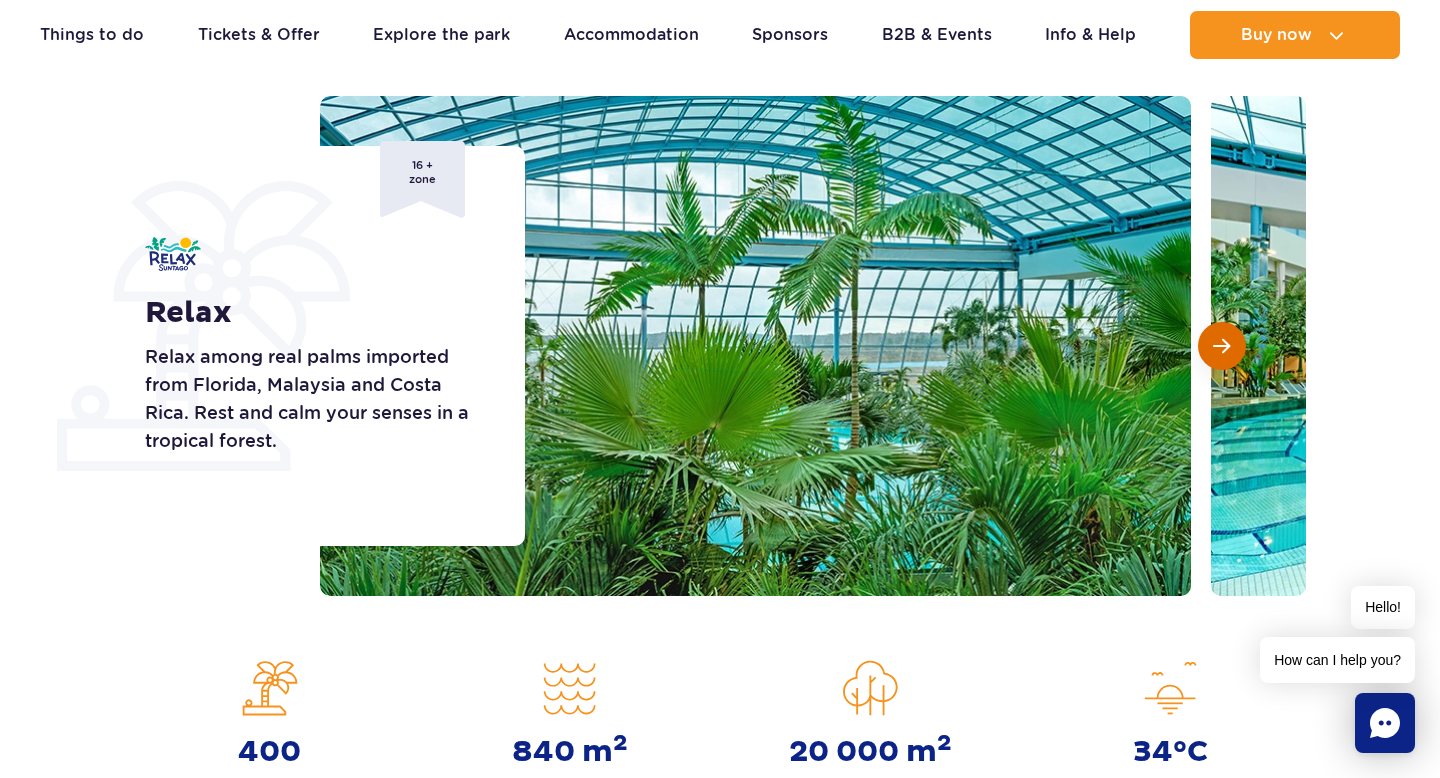 click at bounding box center [1222, 346] 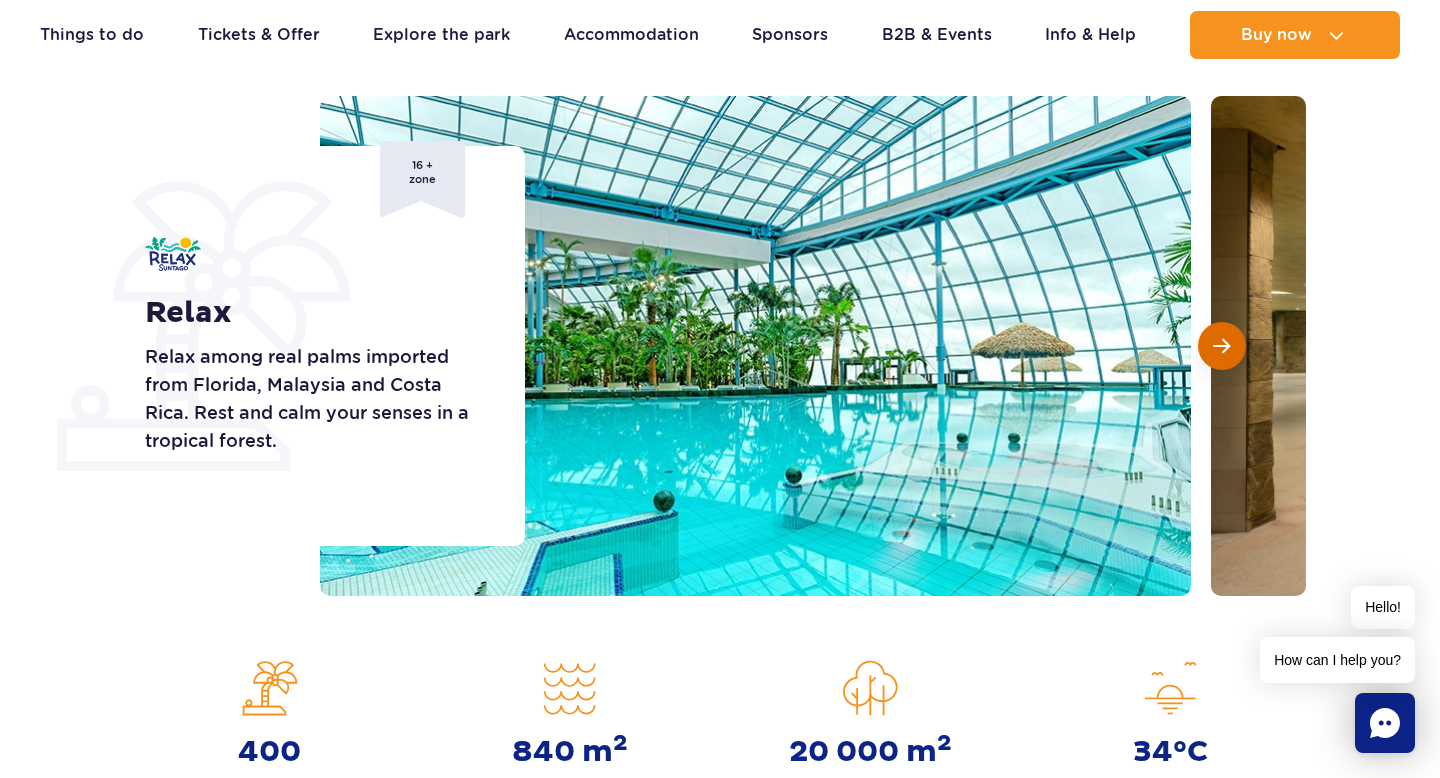 click at bounding box center (1222, 346) 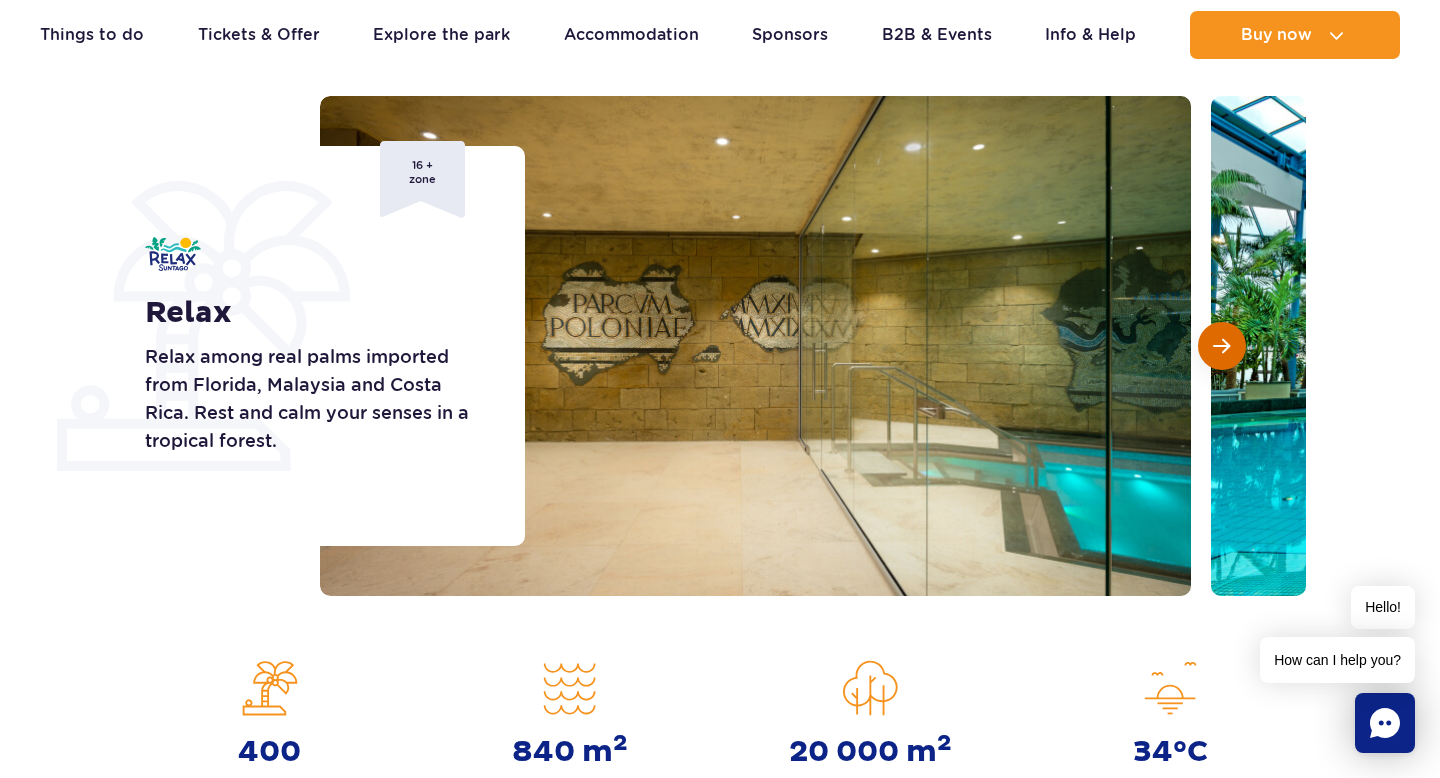 click at bounding box center (1222, 346) 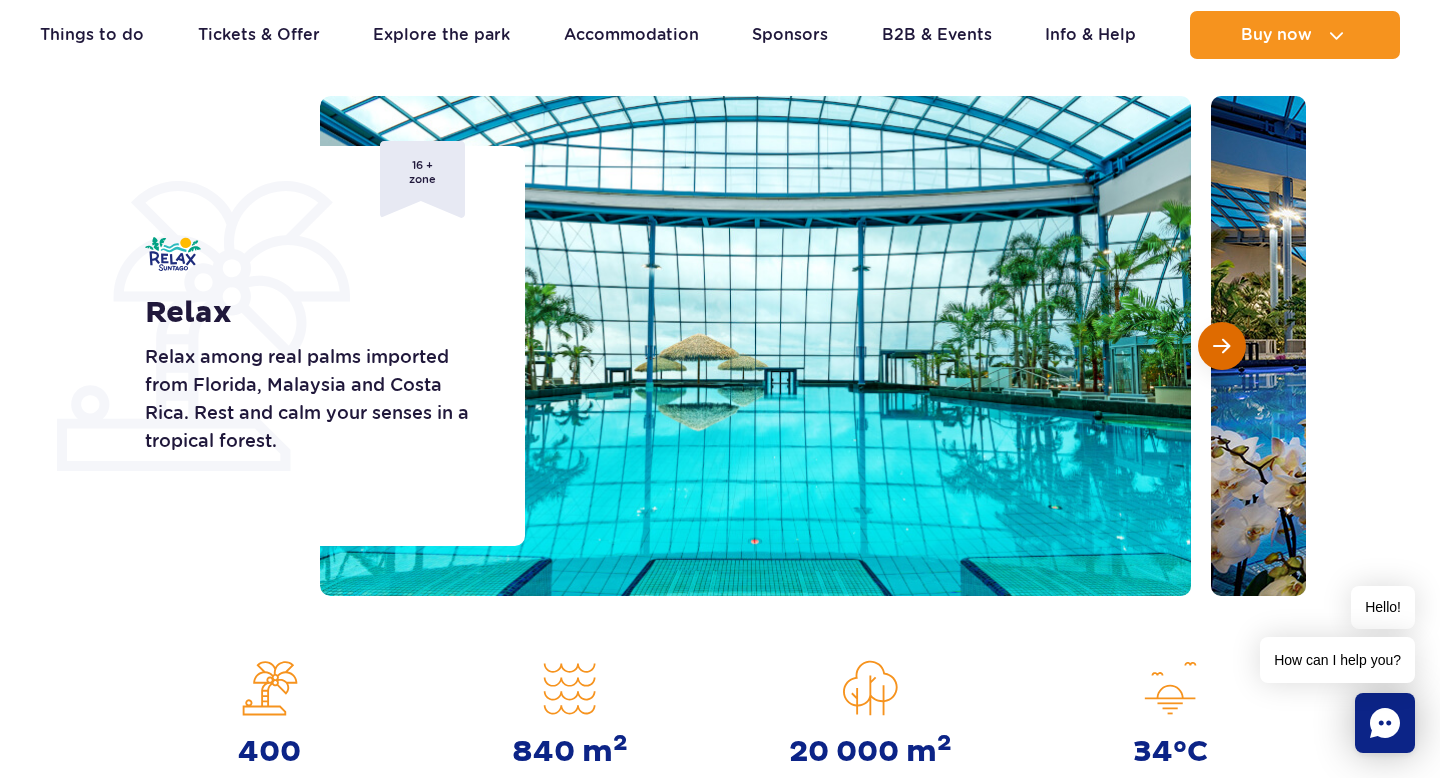 click at bounding box center (1222, 346) 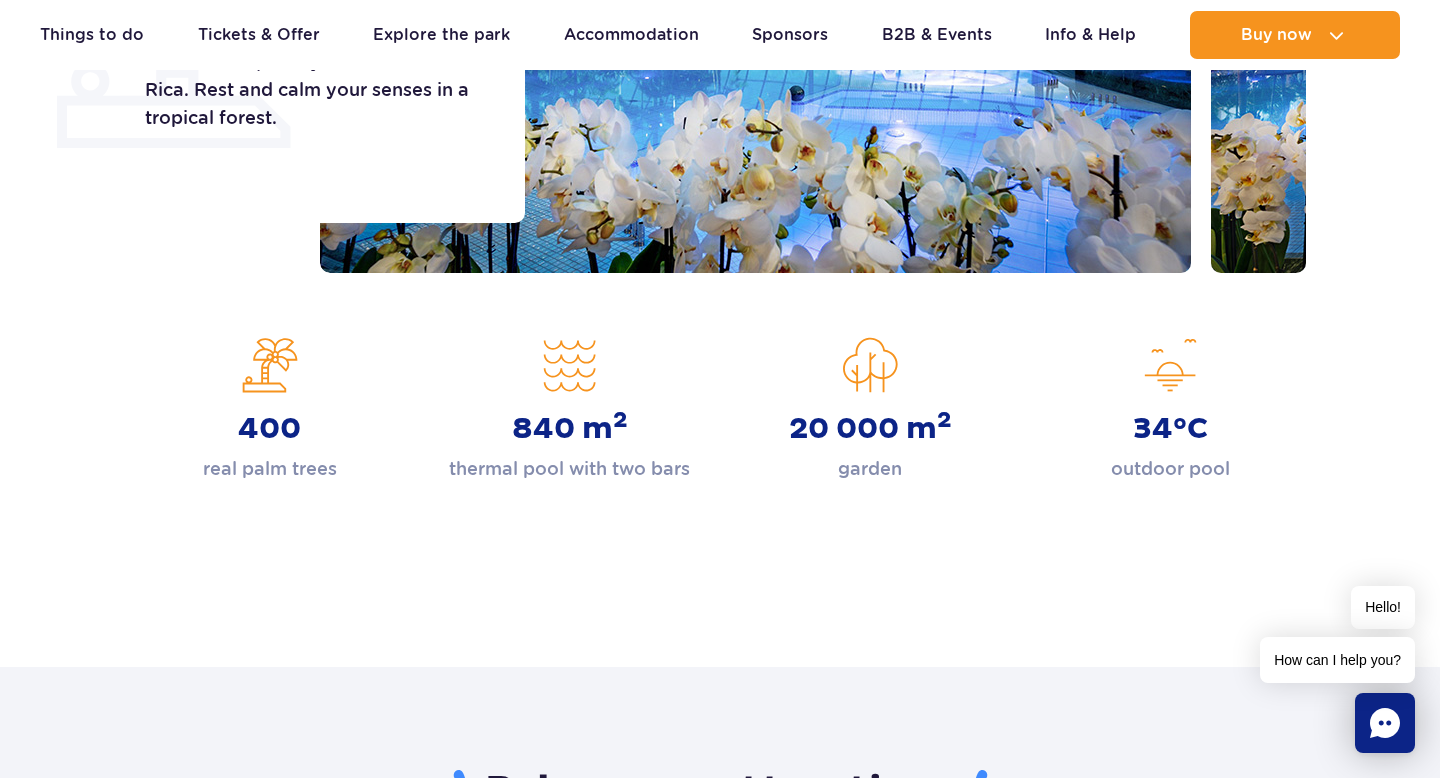 scroll, scrollTop: 0, scrollLeft: 0, axis: both 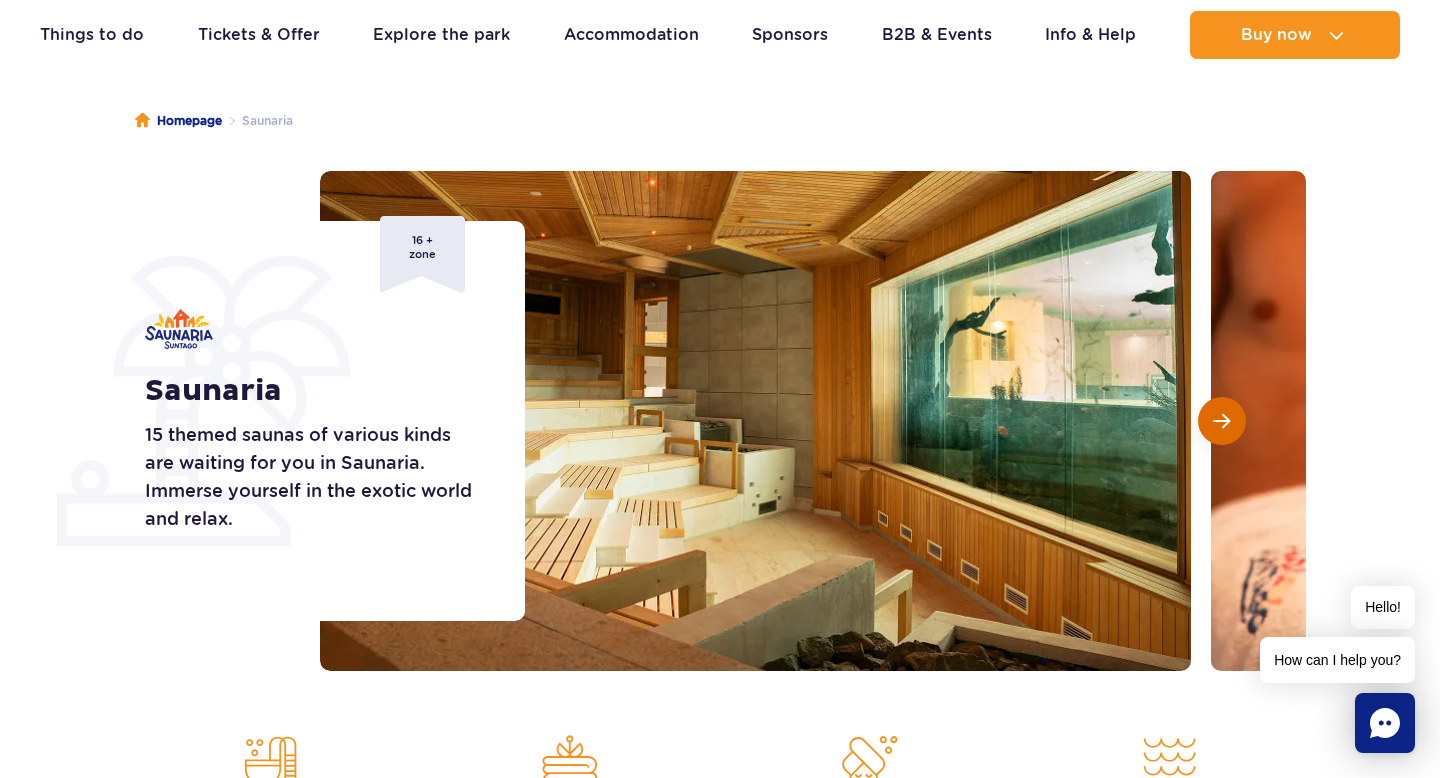 click at bounding box center (1221, 421) 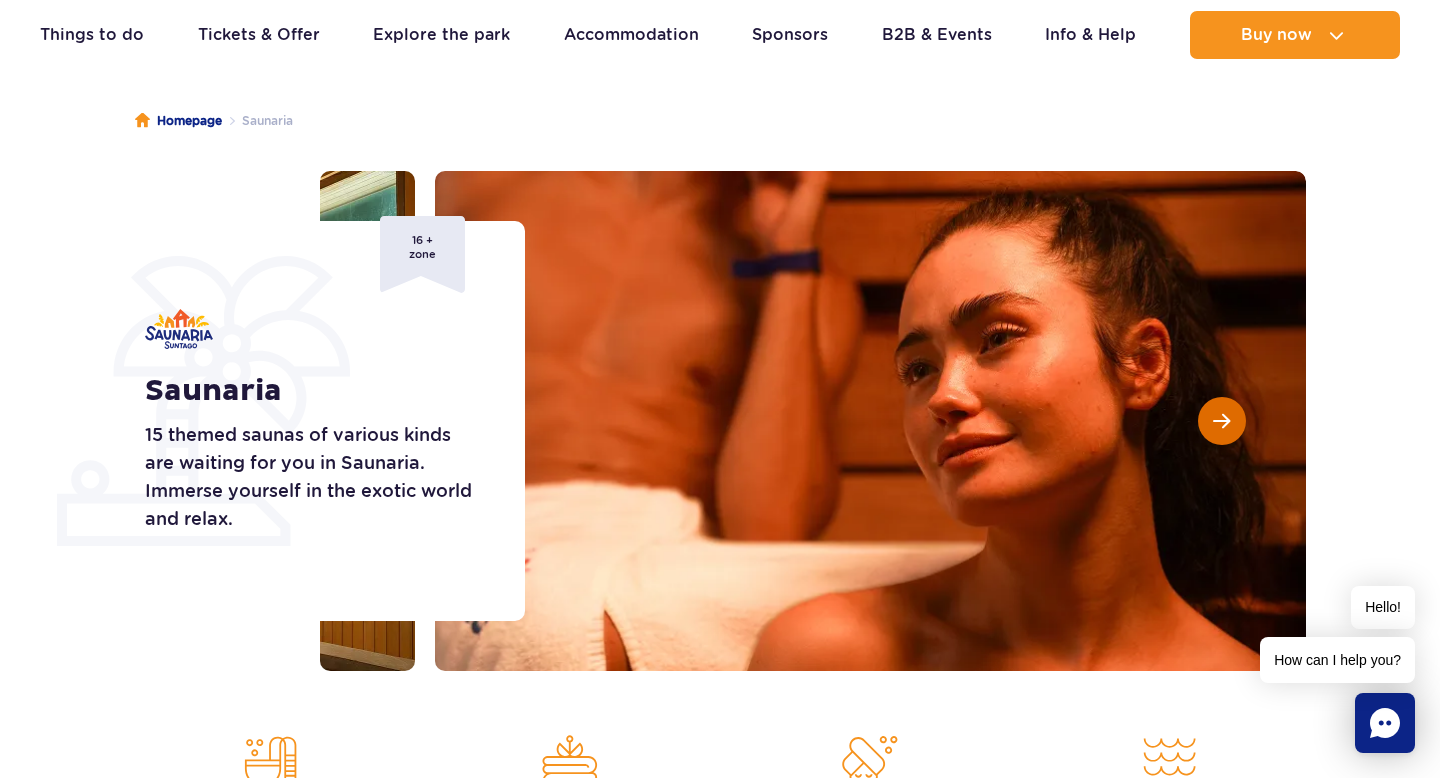 click at bounding box center [1221, 421] 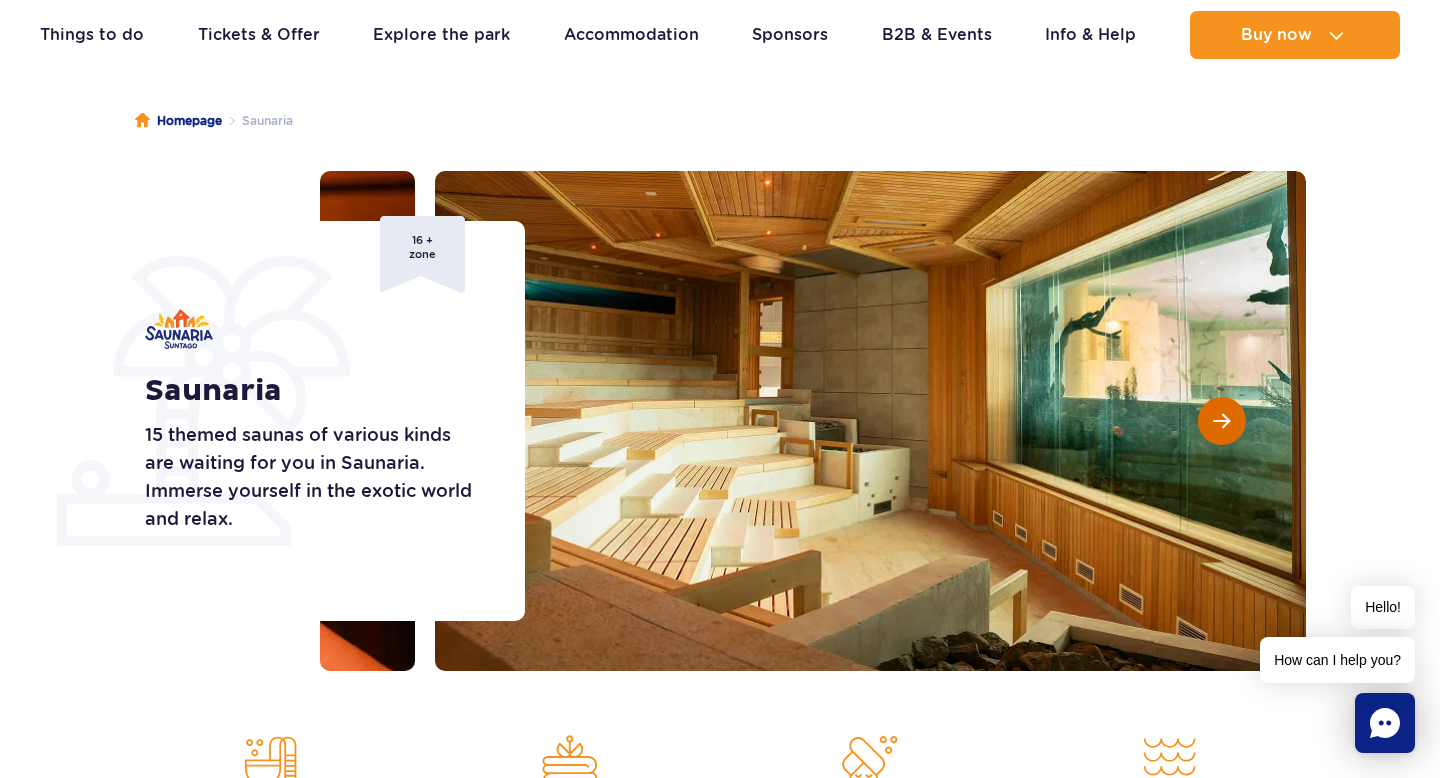 click at bounding box center [1221, 421] 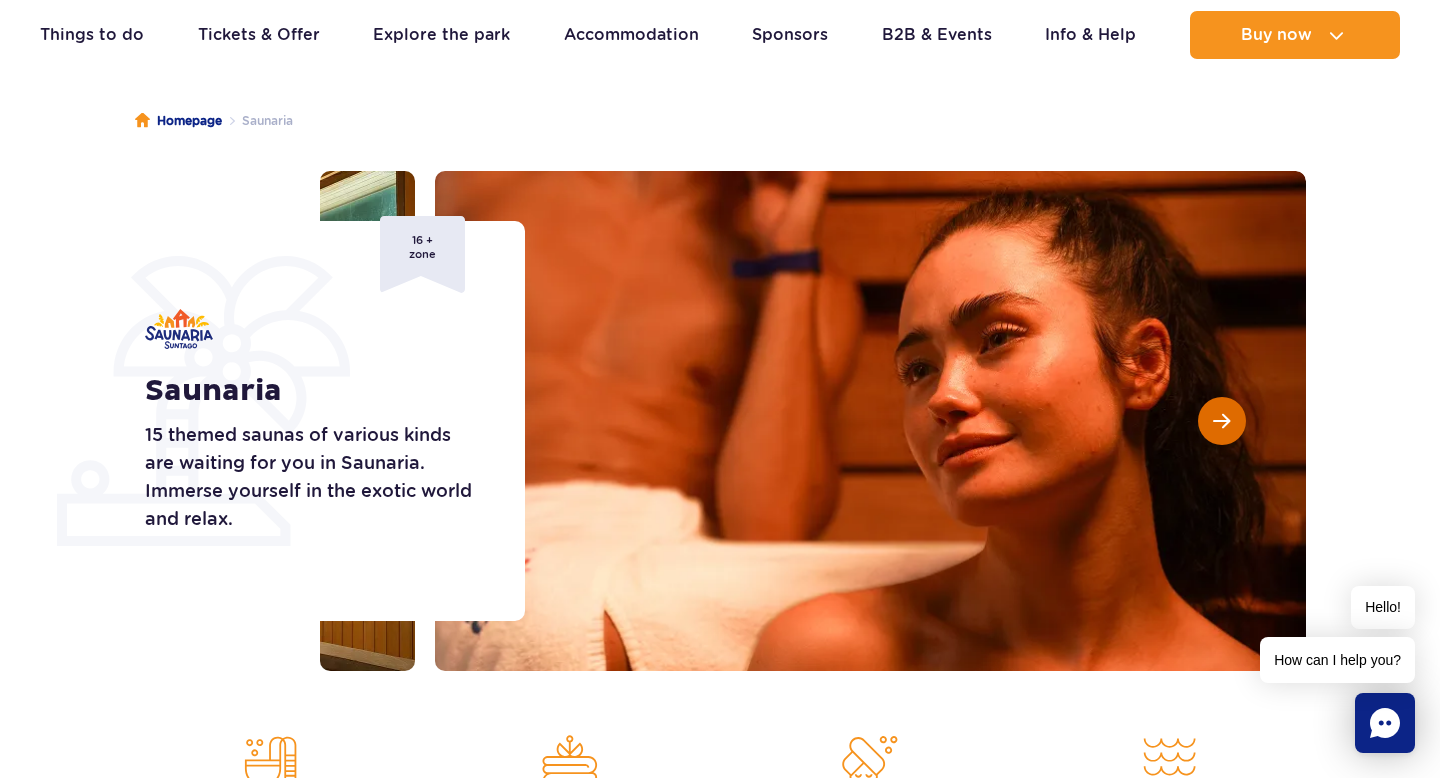 click at bounding box center [1221, 421] 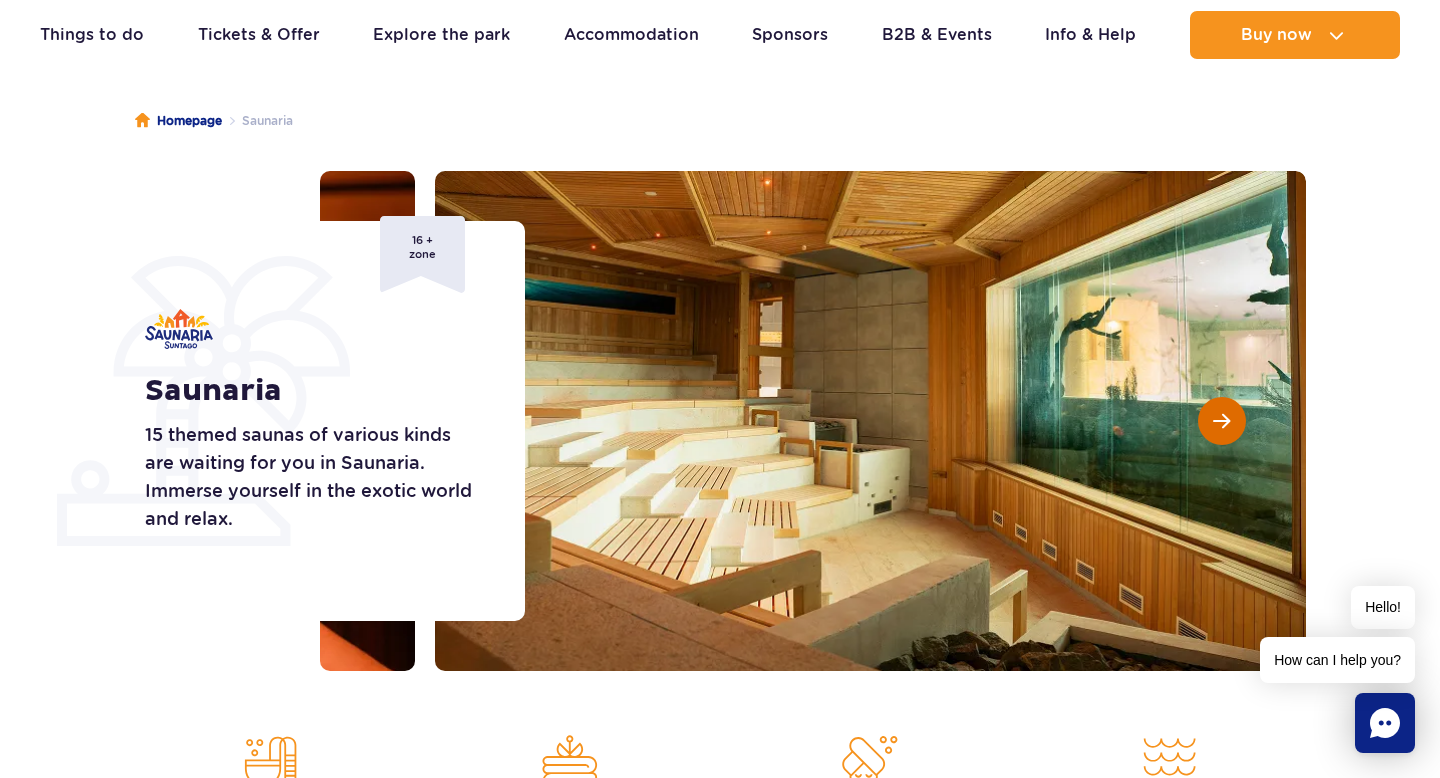 click at bounding box center [1221, 421] 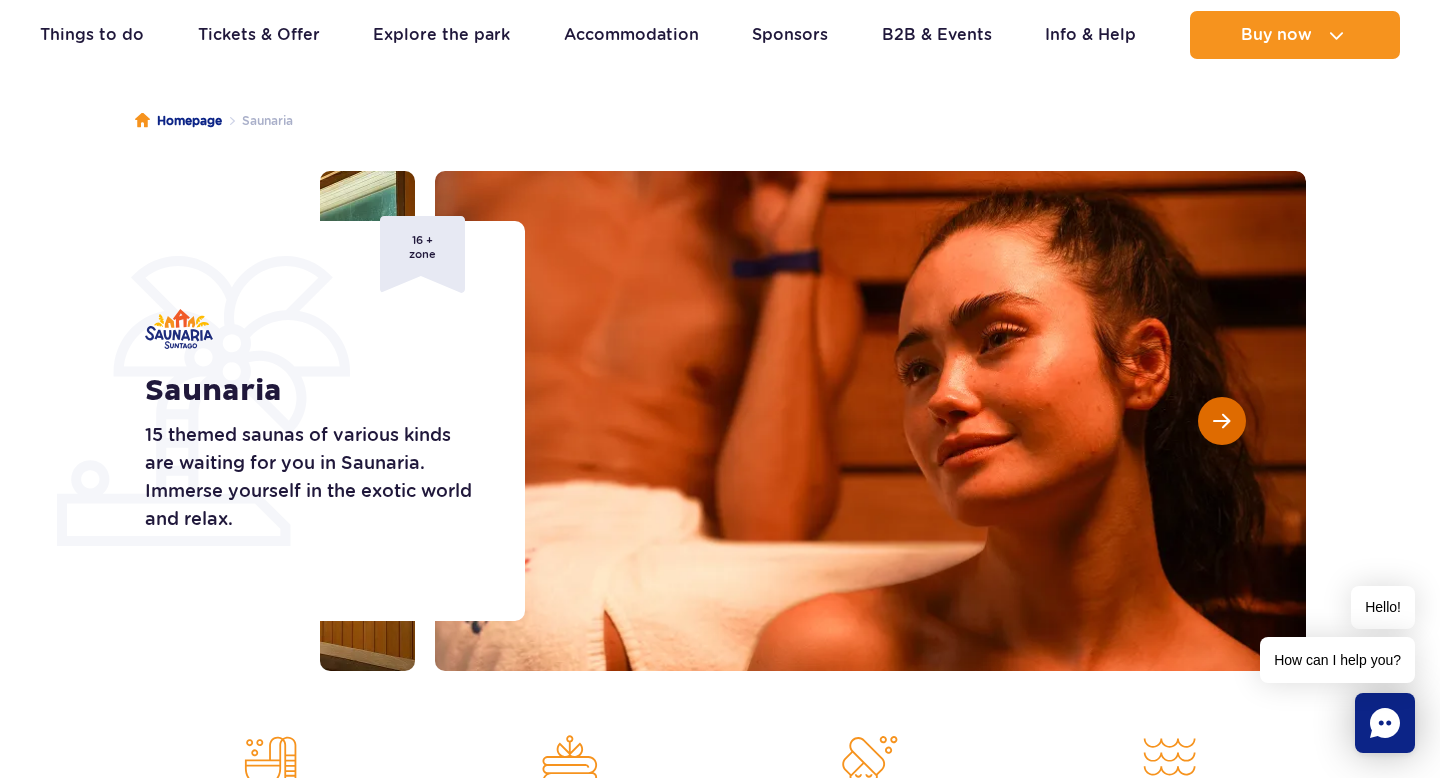 click at bounding box center [1221, 421] 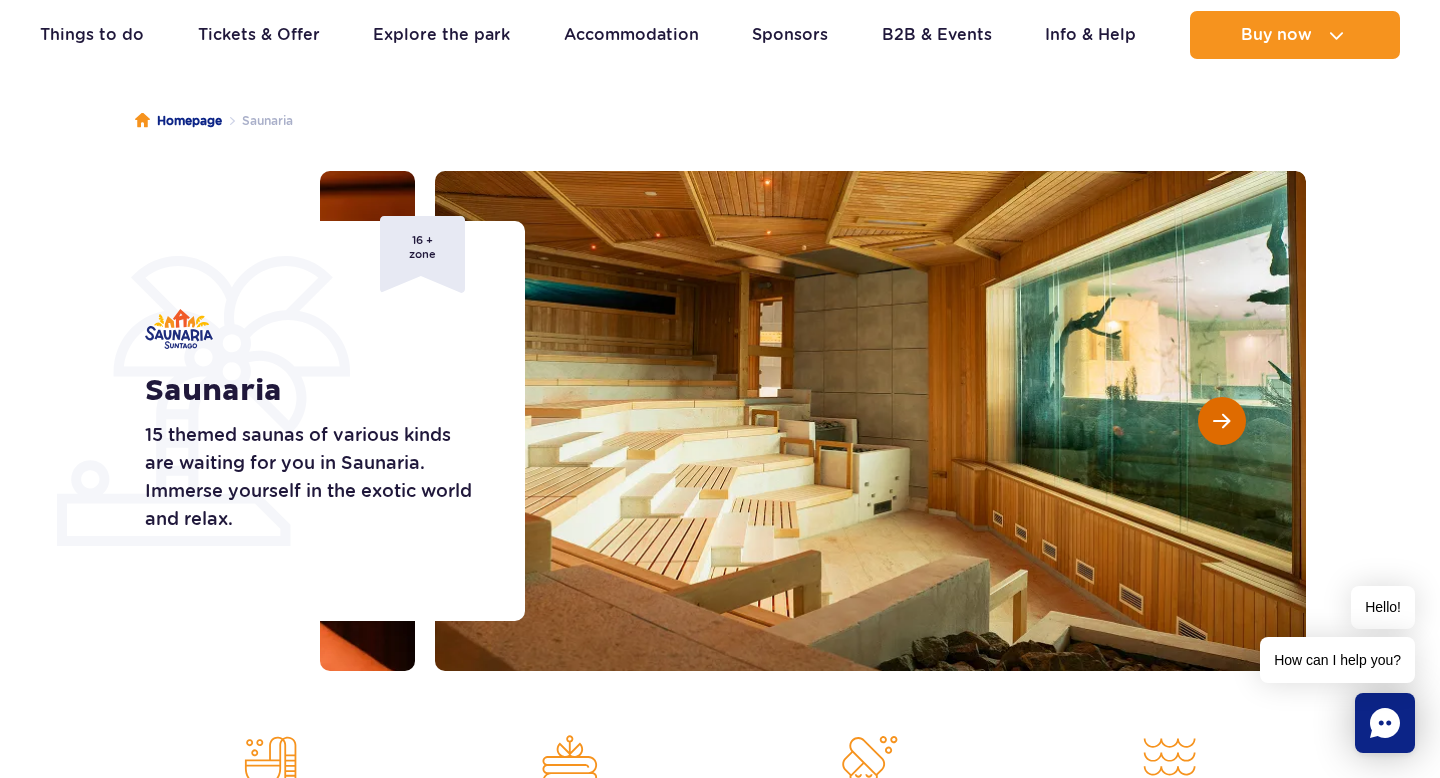 click at bounding box center (1222, 421) 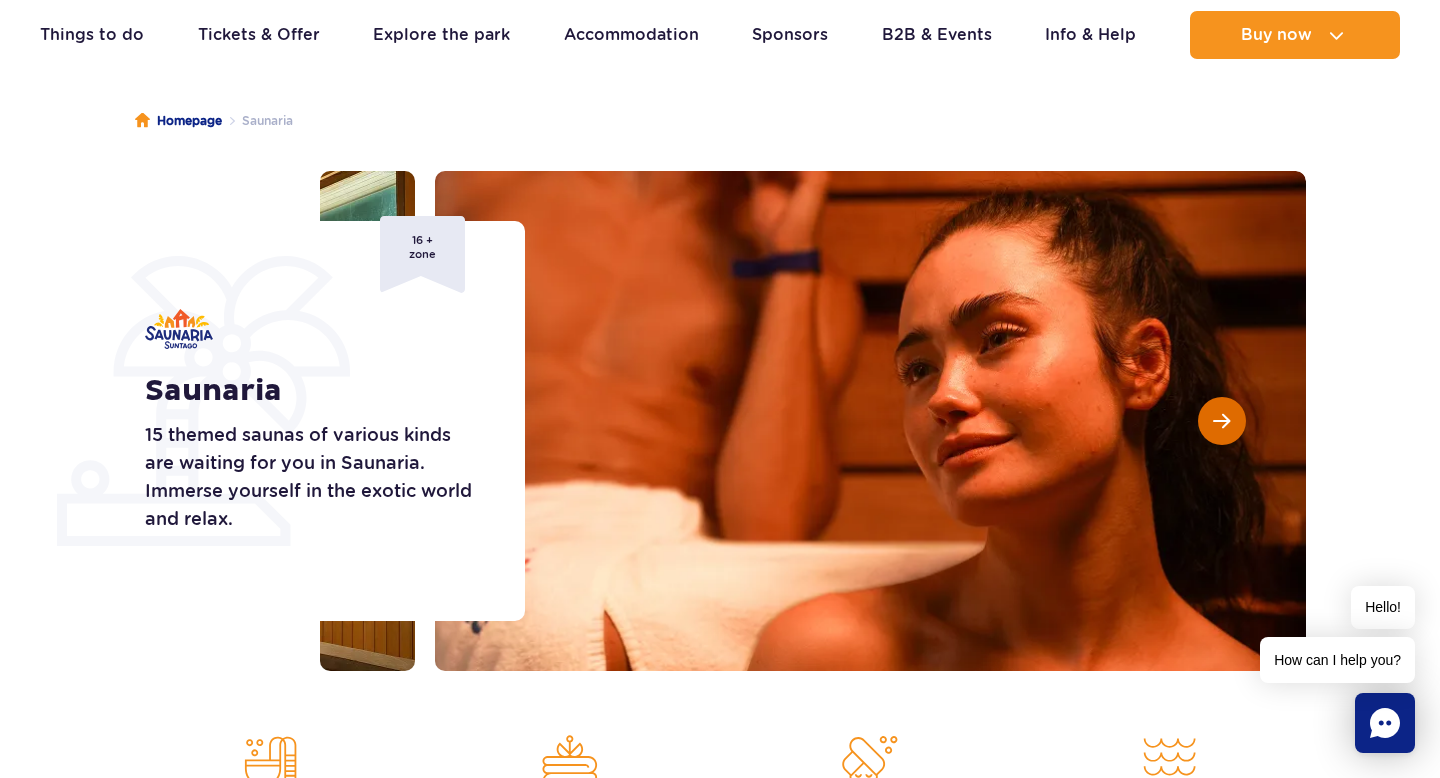 click at bounding box center [1221, 421] 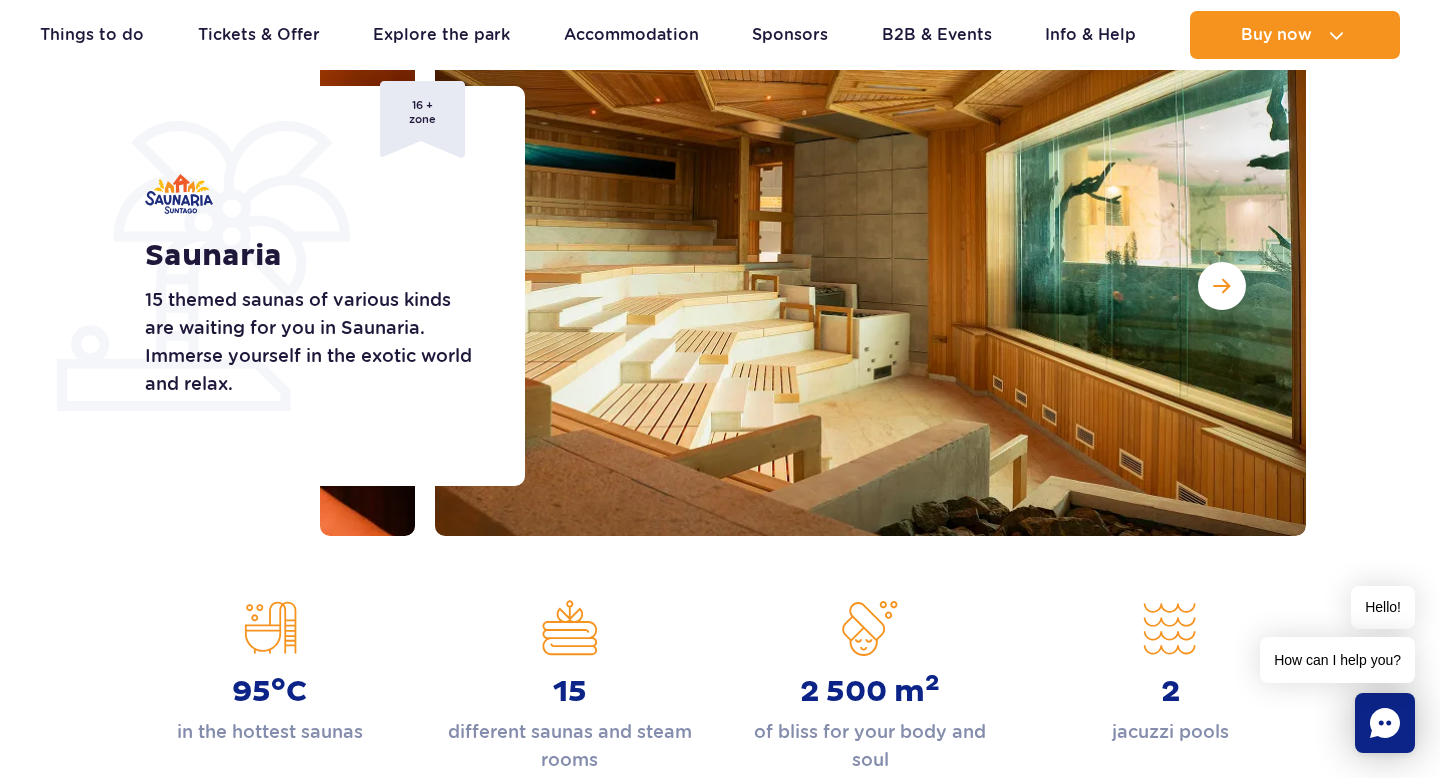 scroll, scrollTop: 0, scrollLeft: 0, axis: both 